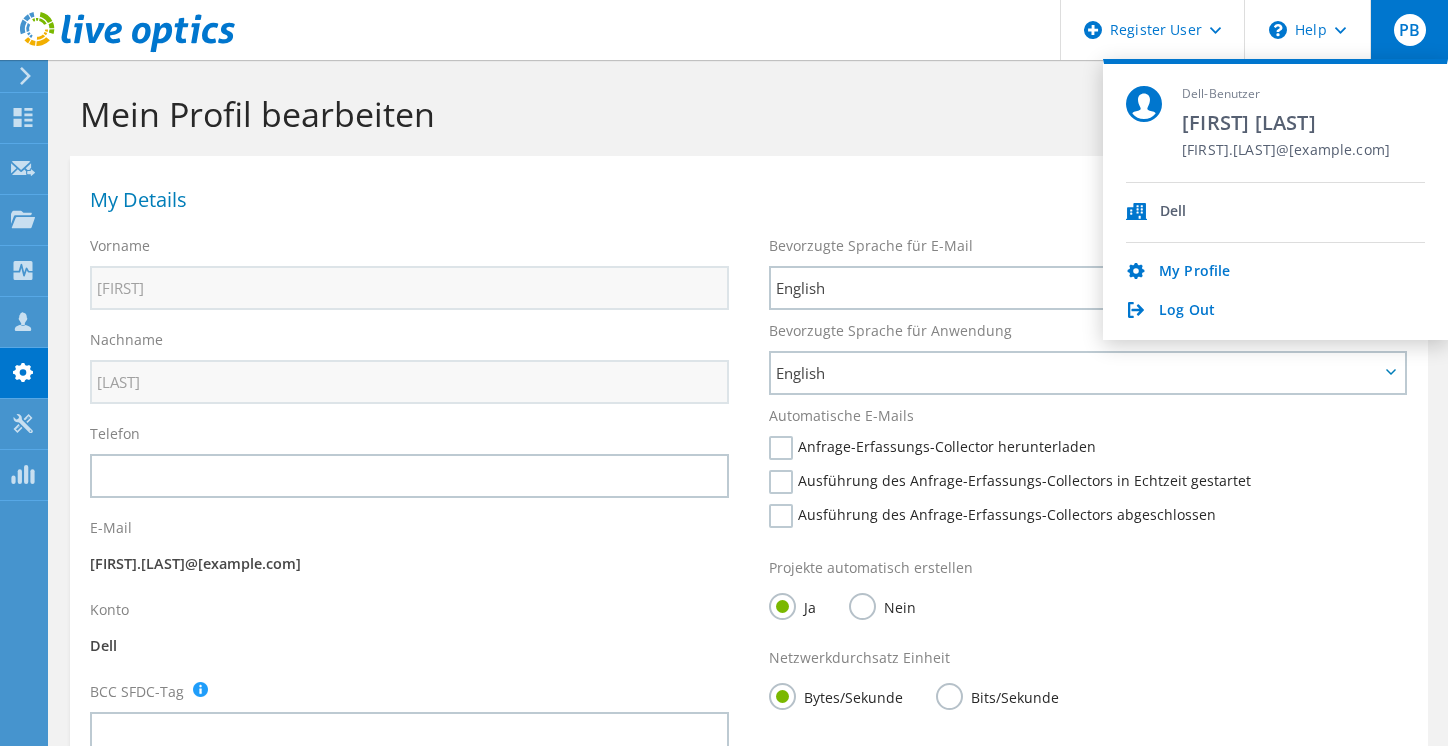 scroll, scrollTop: 0, scrollLeft: 0, axis: both 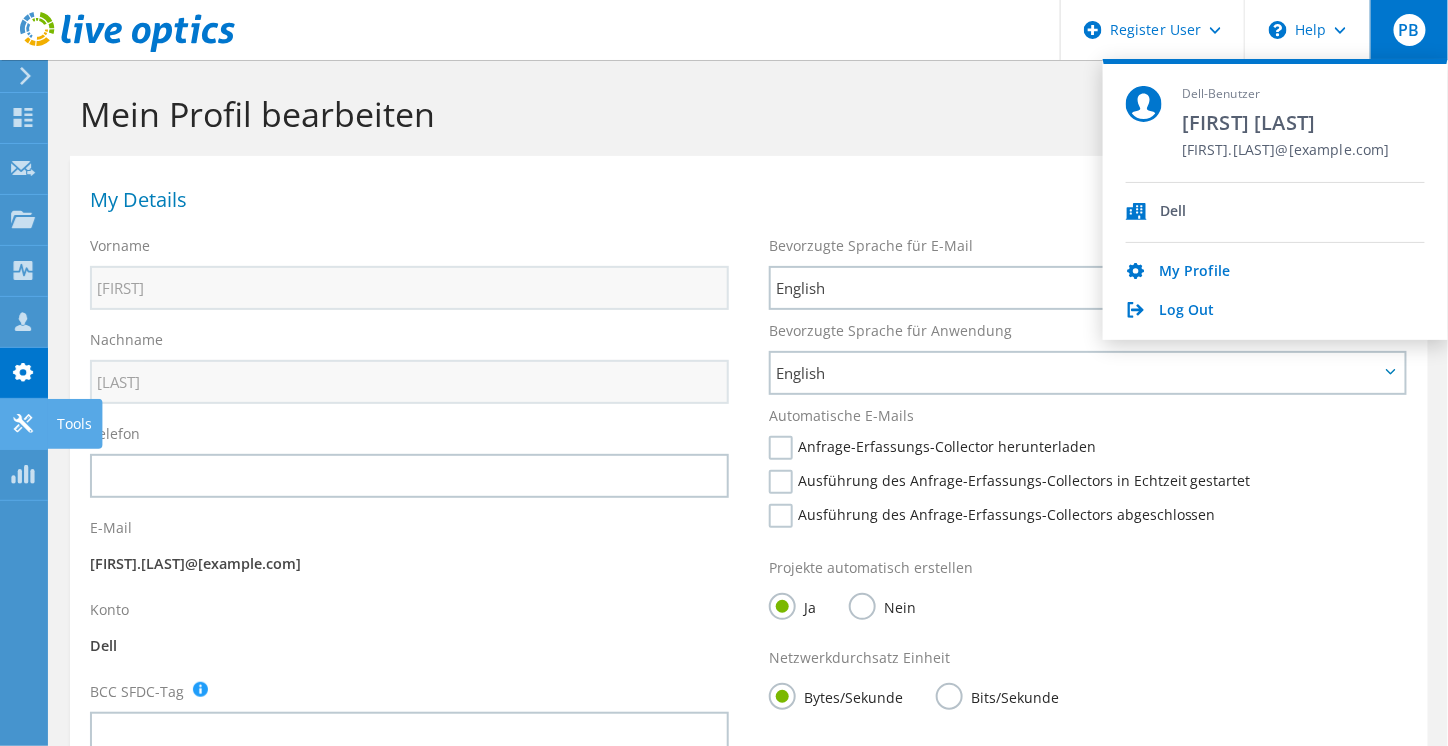 click 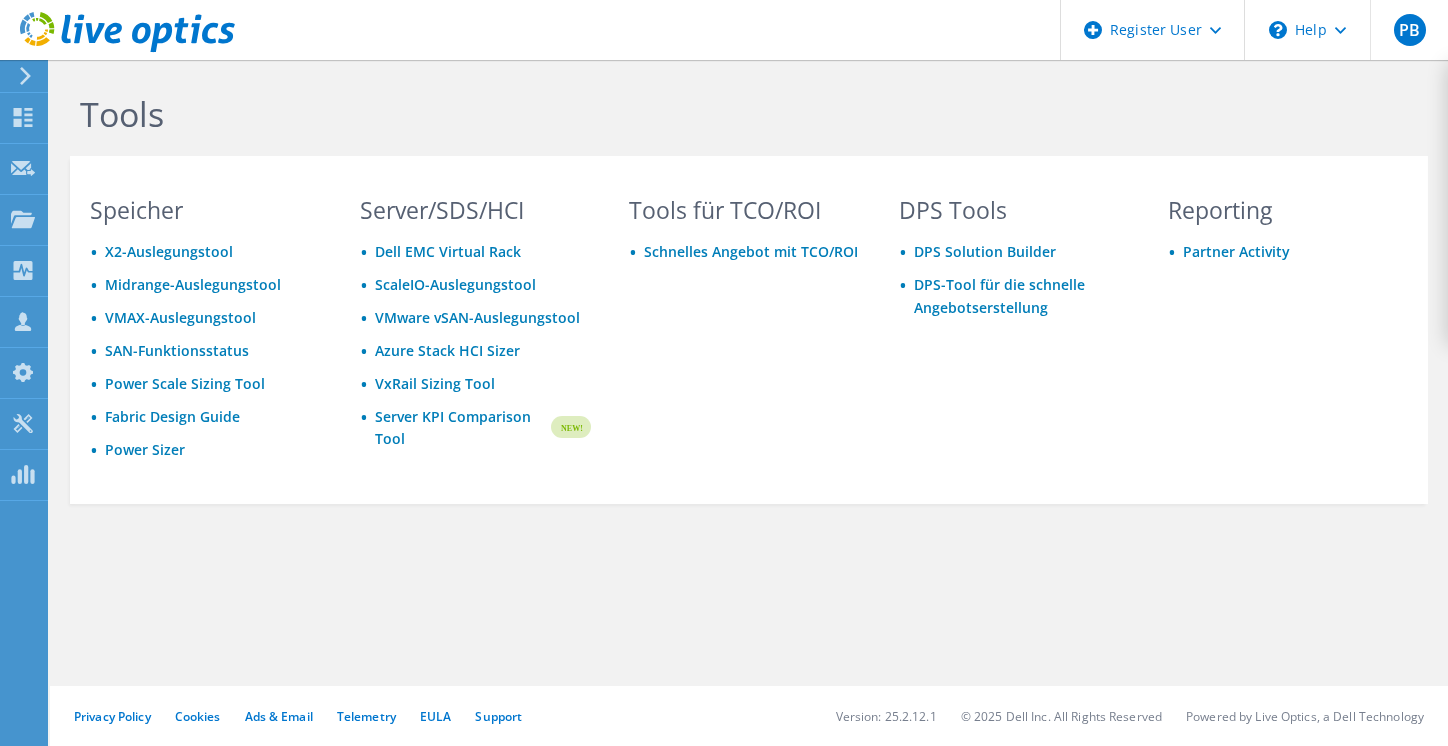 scroll, scrollTop: 0, scrollLeft: 0, axis: both 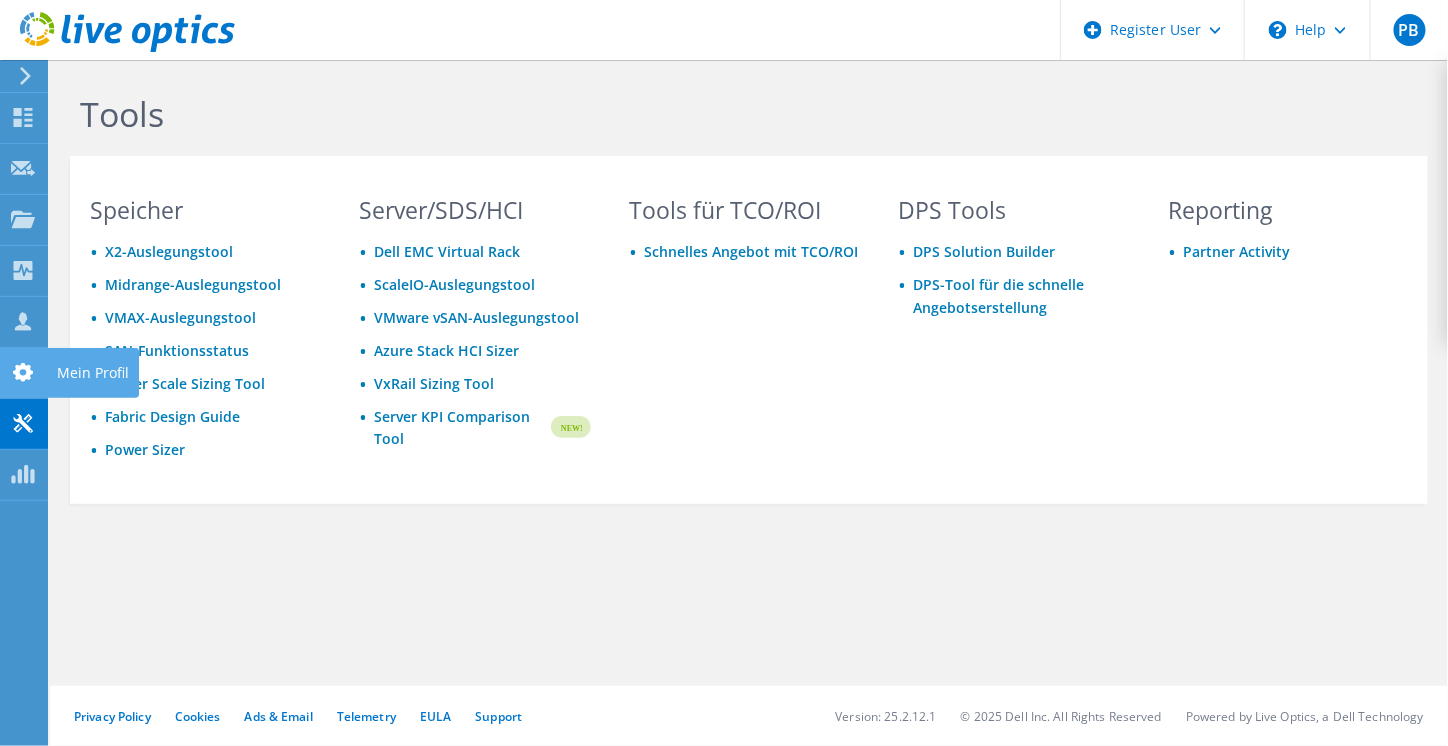 click 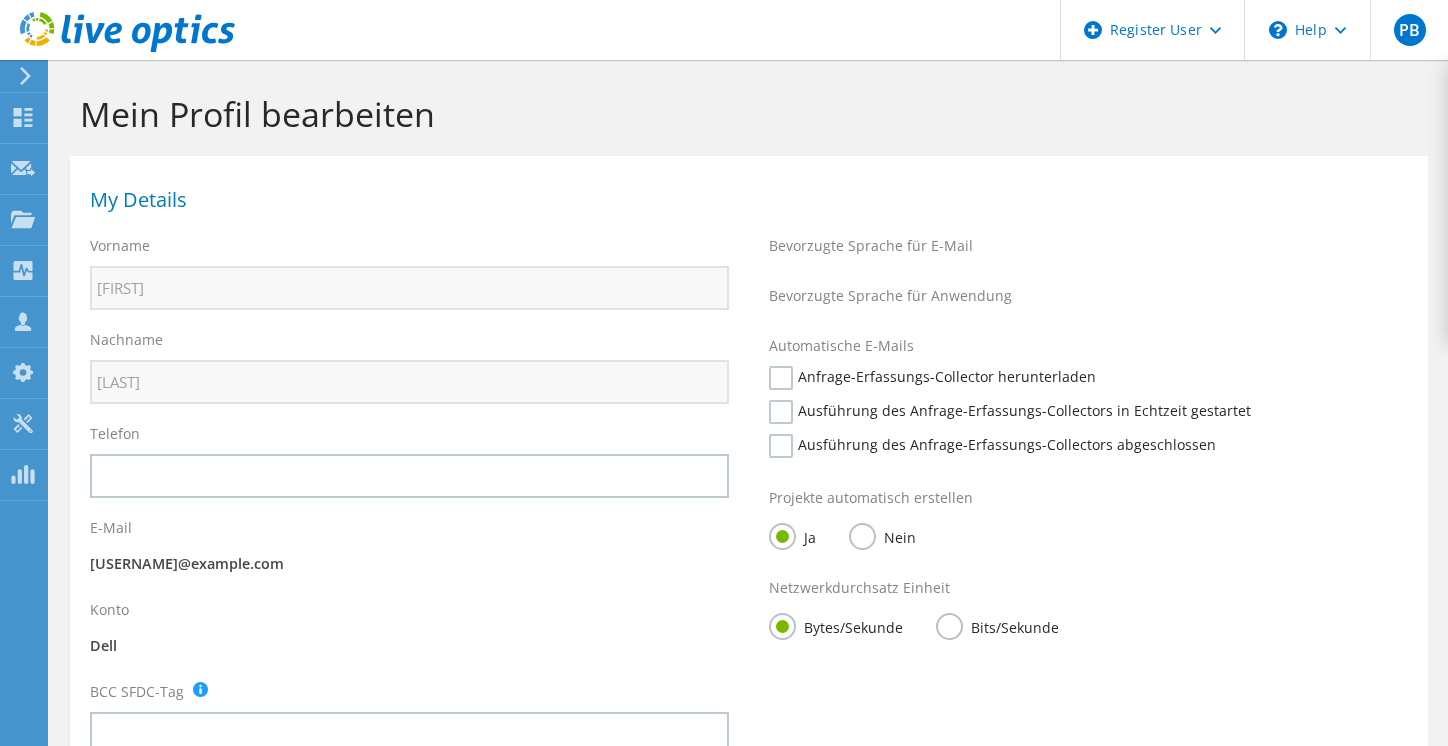 scroll, scrollTop: 0, scrollLeft: 0, axis: both 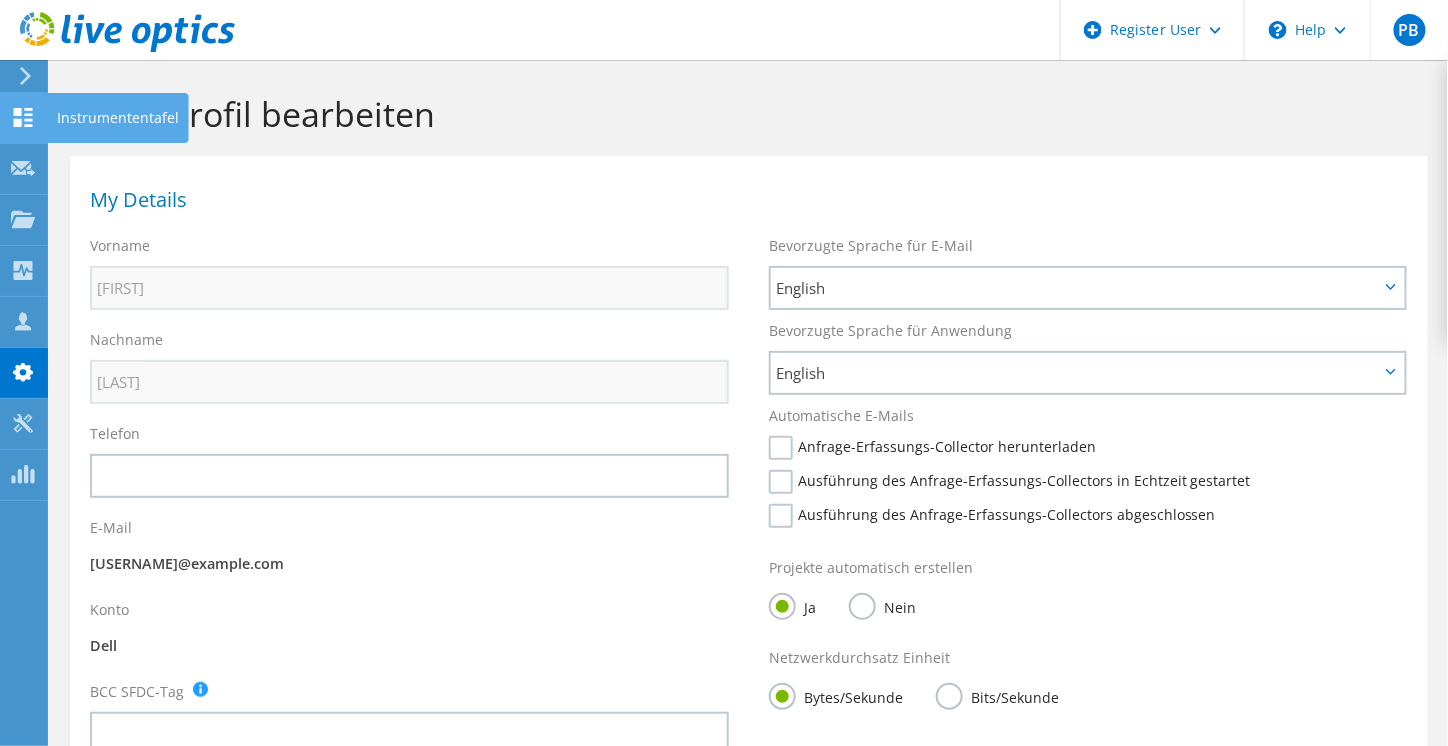 click 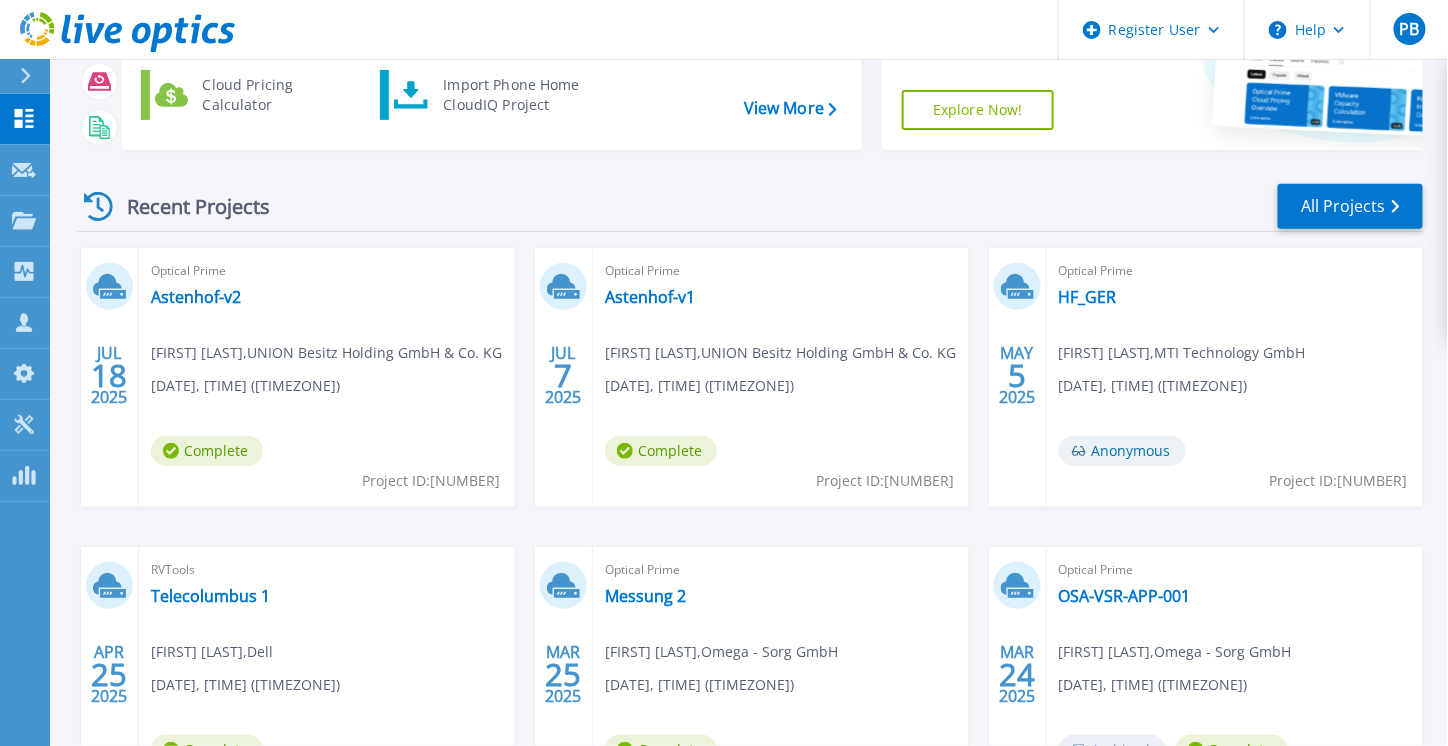 scroll, scrollTop: 0, scrollLeft: 0, axis: both 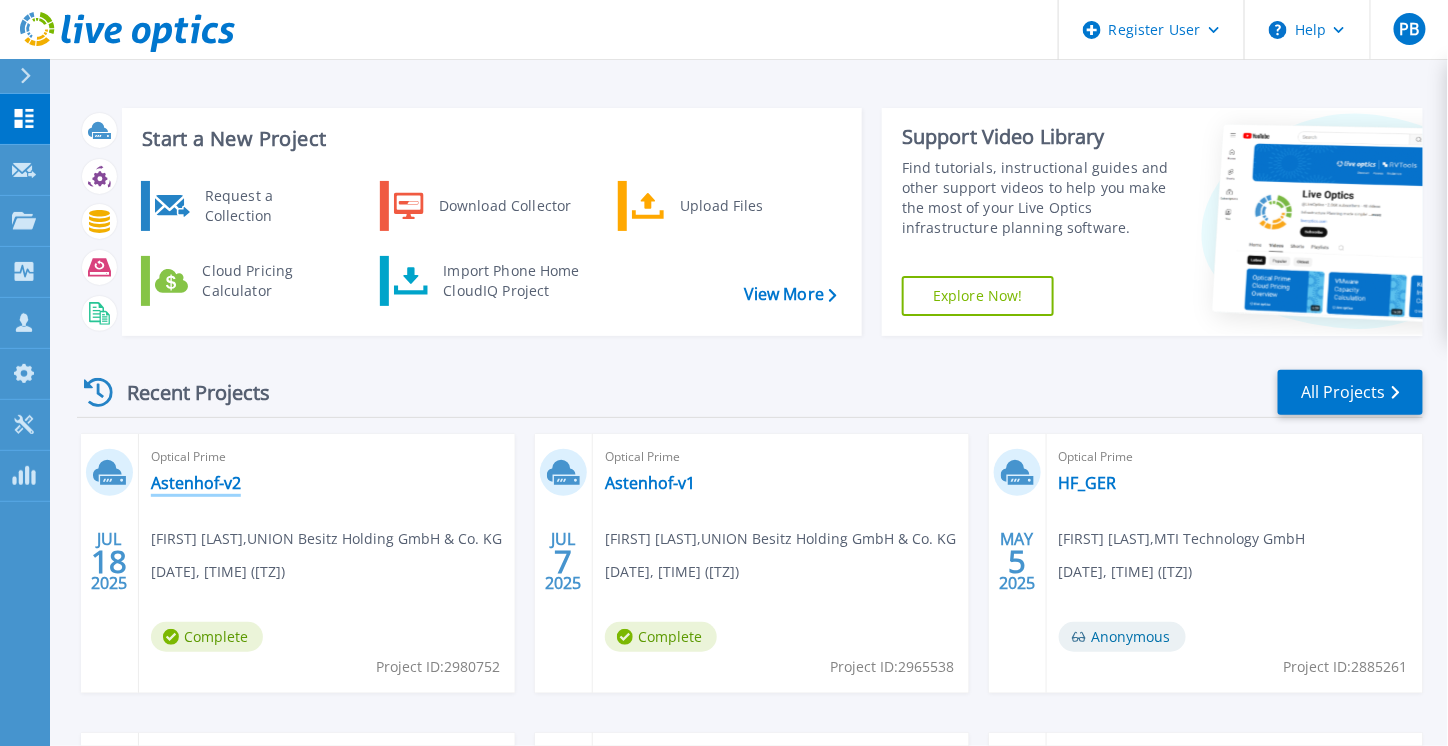 click on "Astenhof-v2" at bounding box center (196, 483) 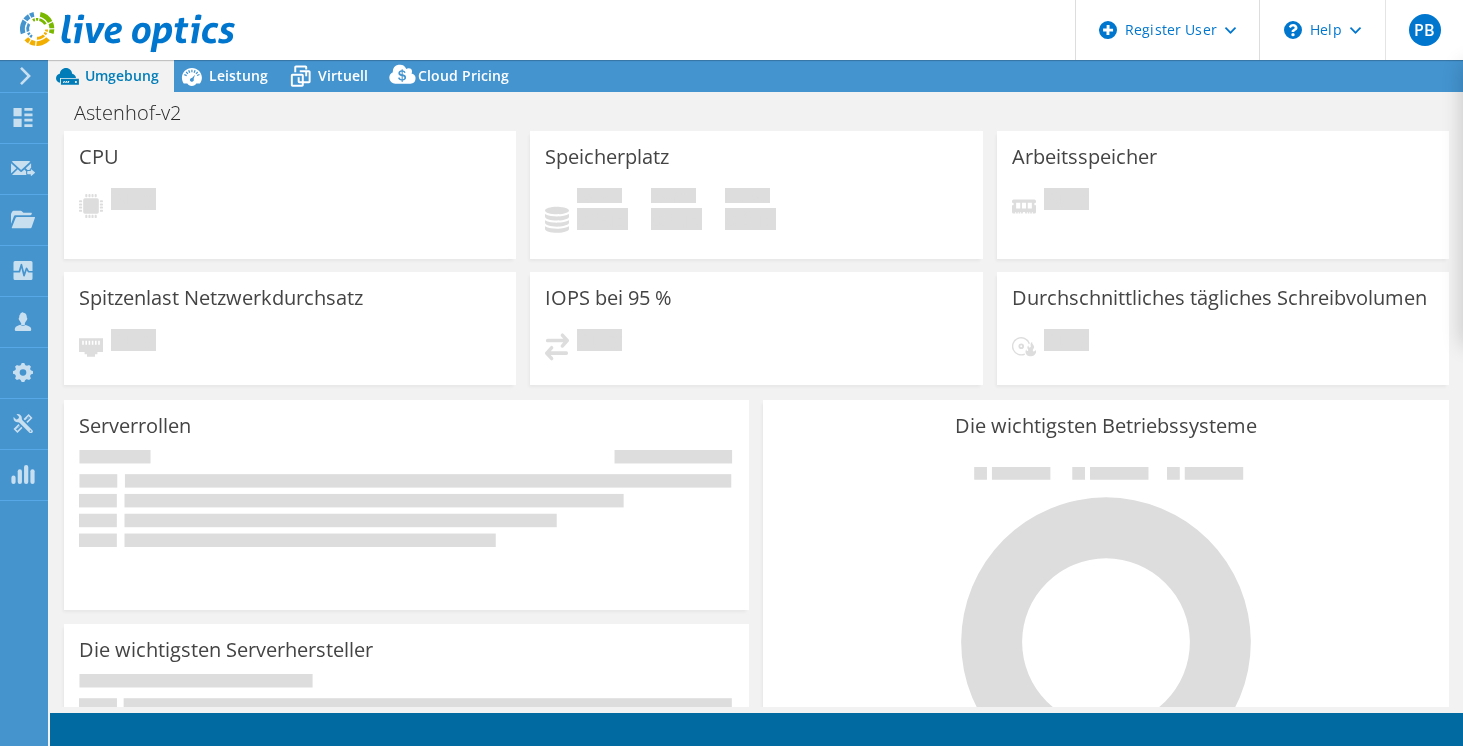 scroll, scrollTop: 0, scrollLeft: 0, axis: both 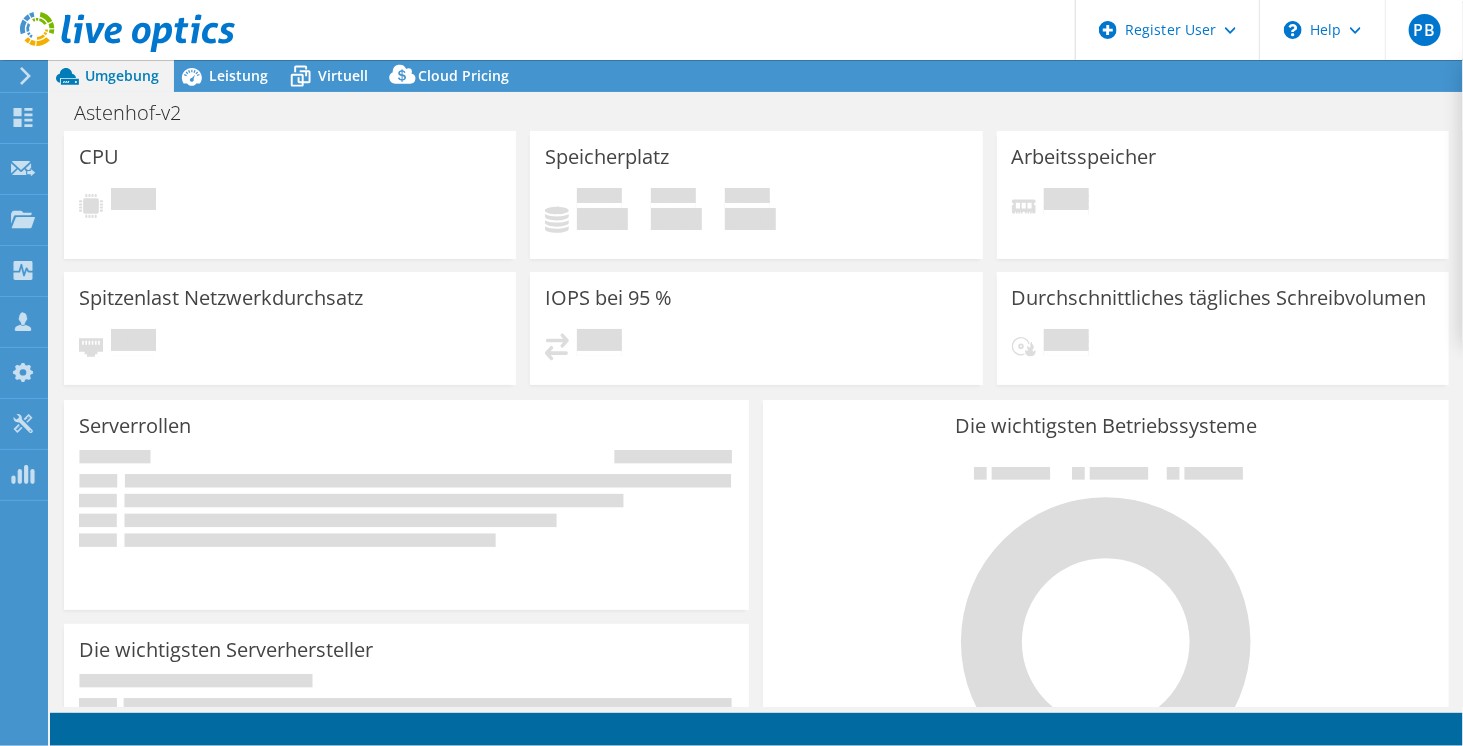 select on "USD" 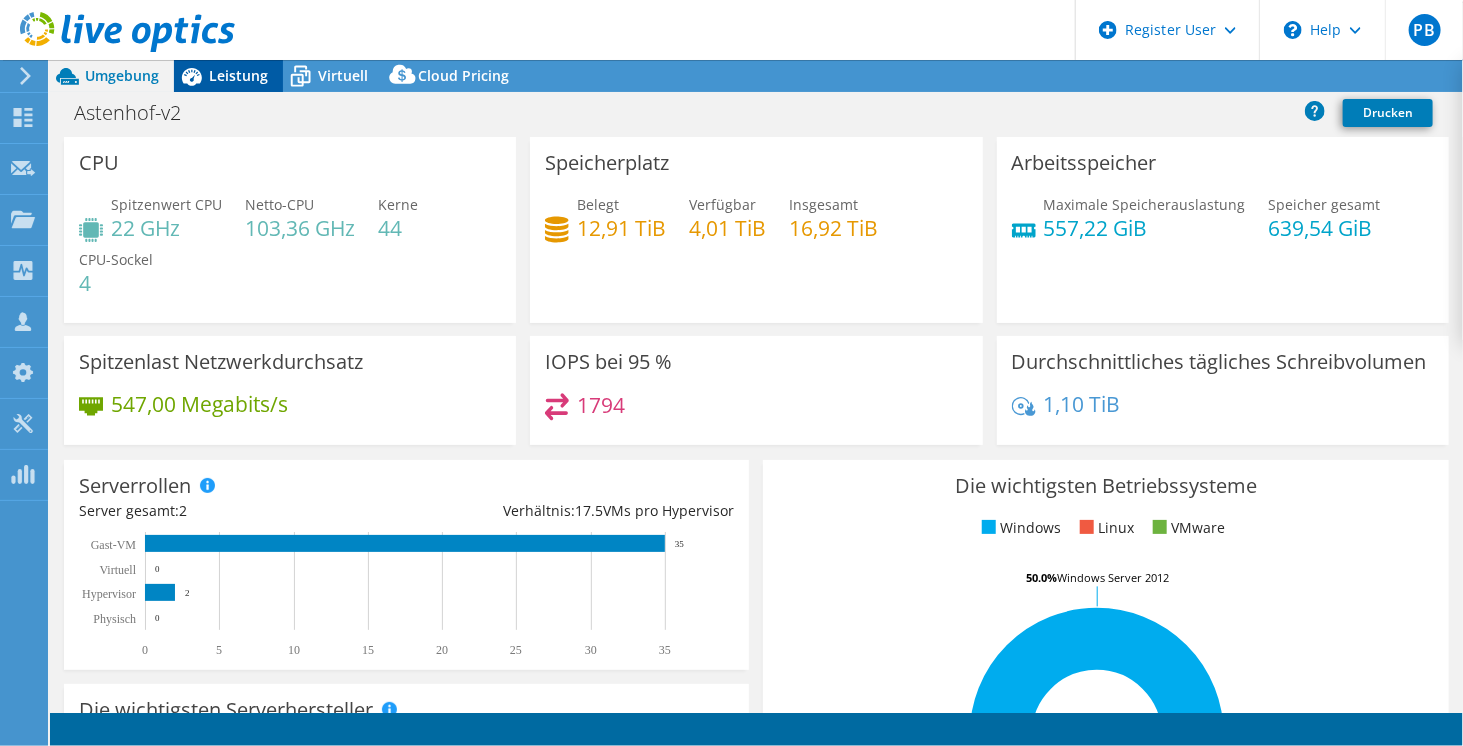 click on "Leistung" at bounding box center [238, 75] 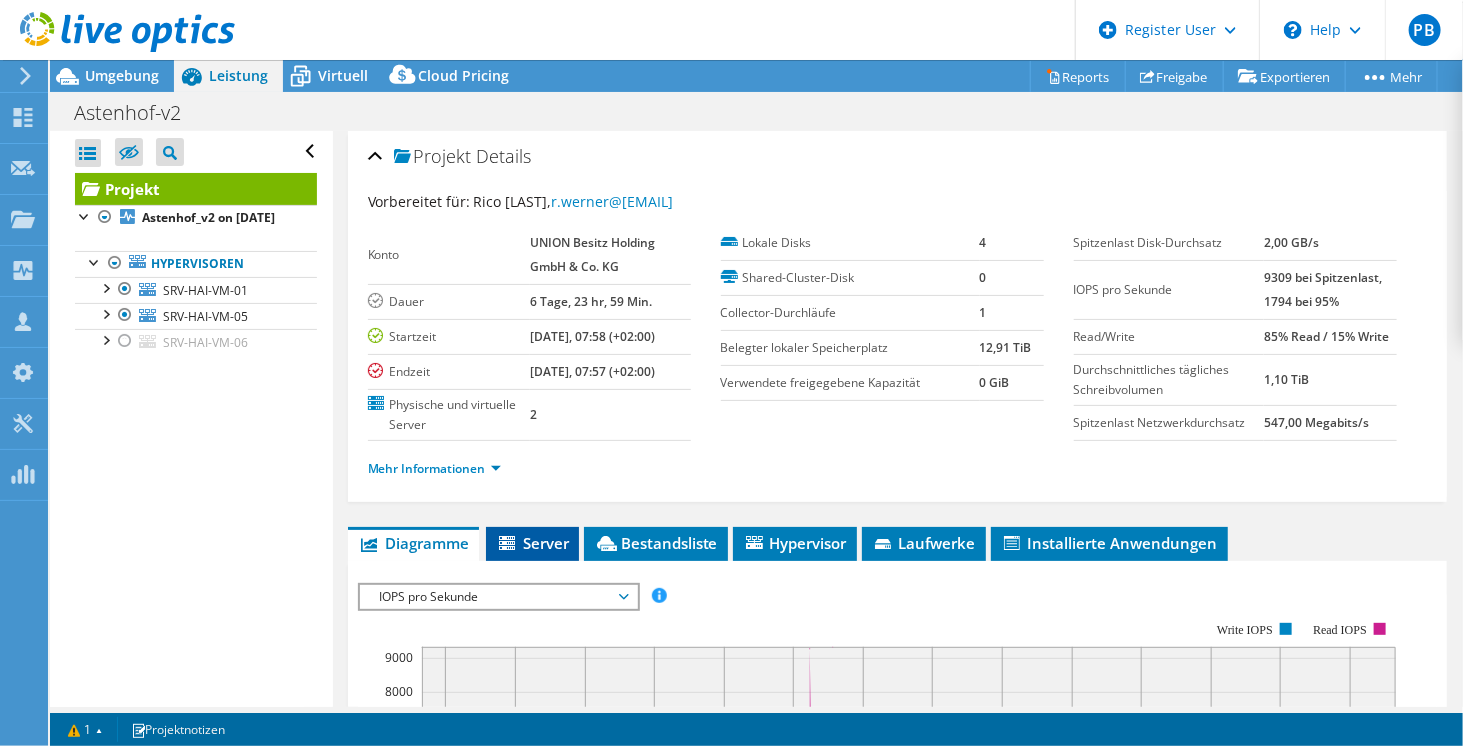click on "Server" at bounding box center [532, 543] 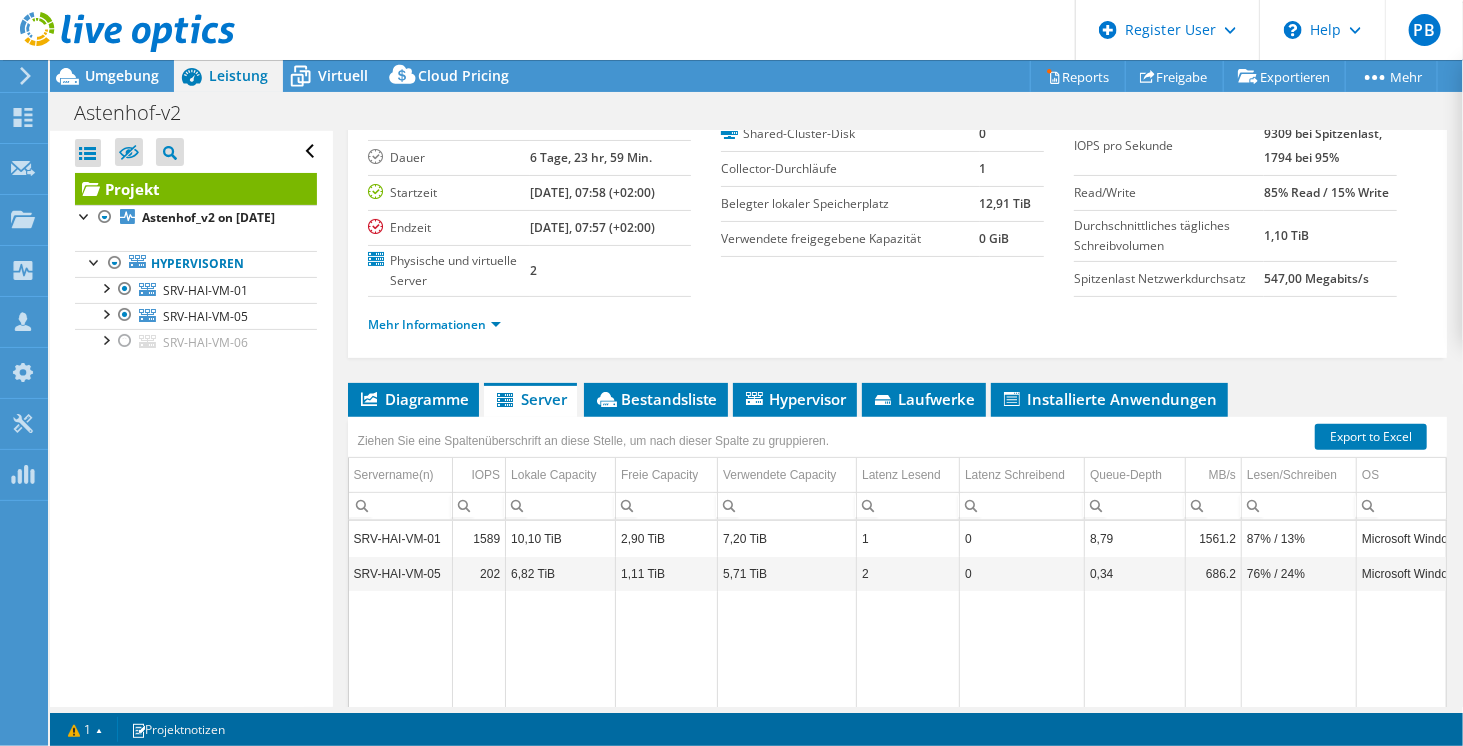 scroll, scrollTop: 226, scrollLeft: 0, axis: vertical 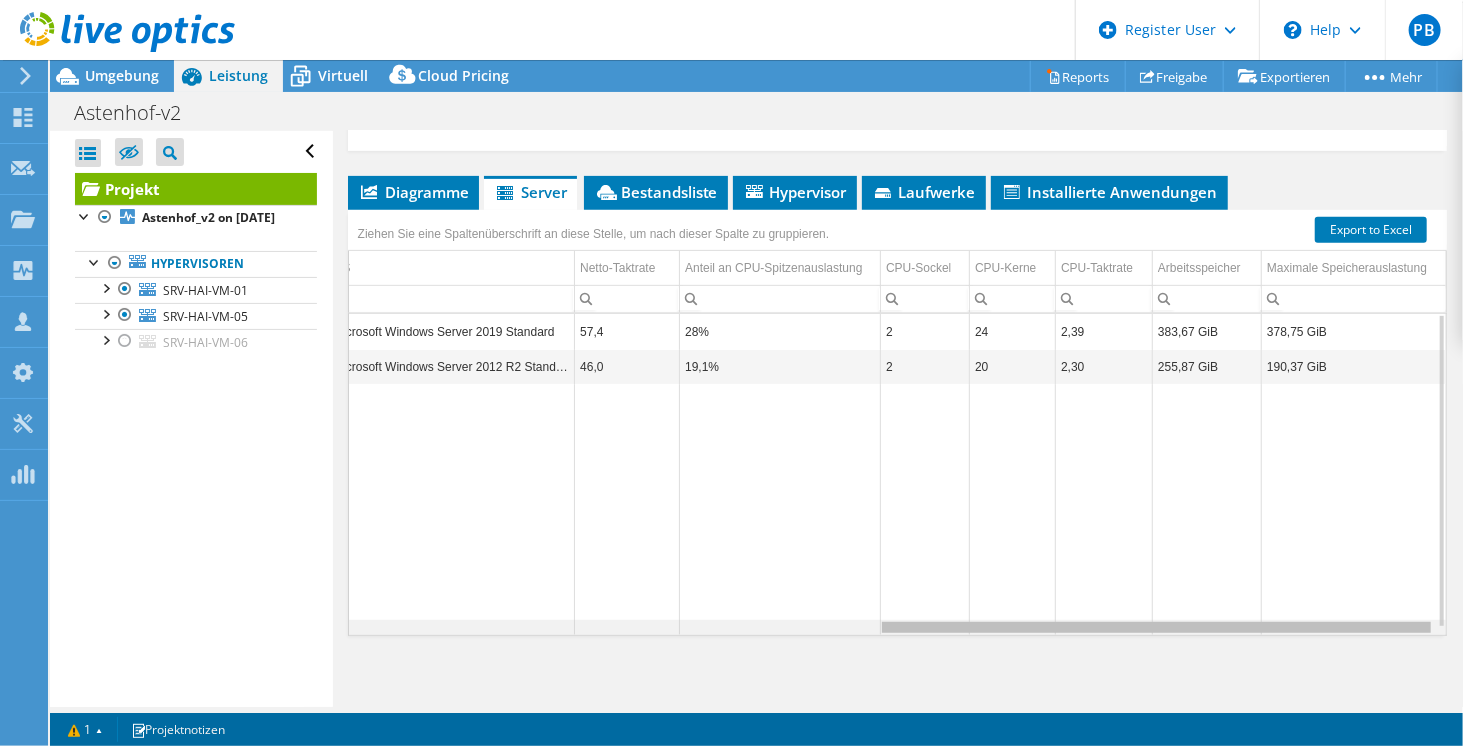 drag, startPoint x: 789, startPoint y: 621, endPoint x: 1414, endPoint y: 594, distance: 625.58295 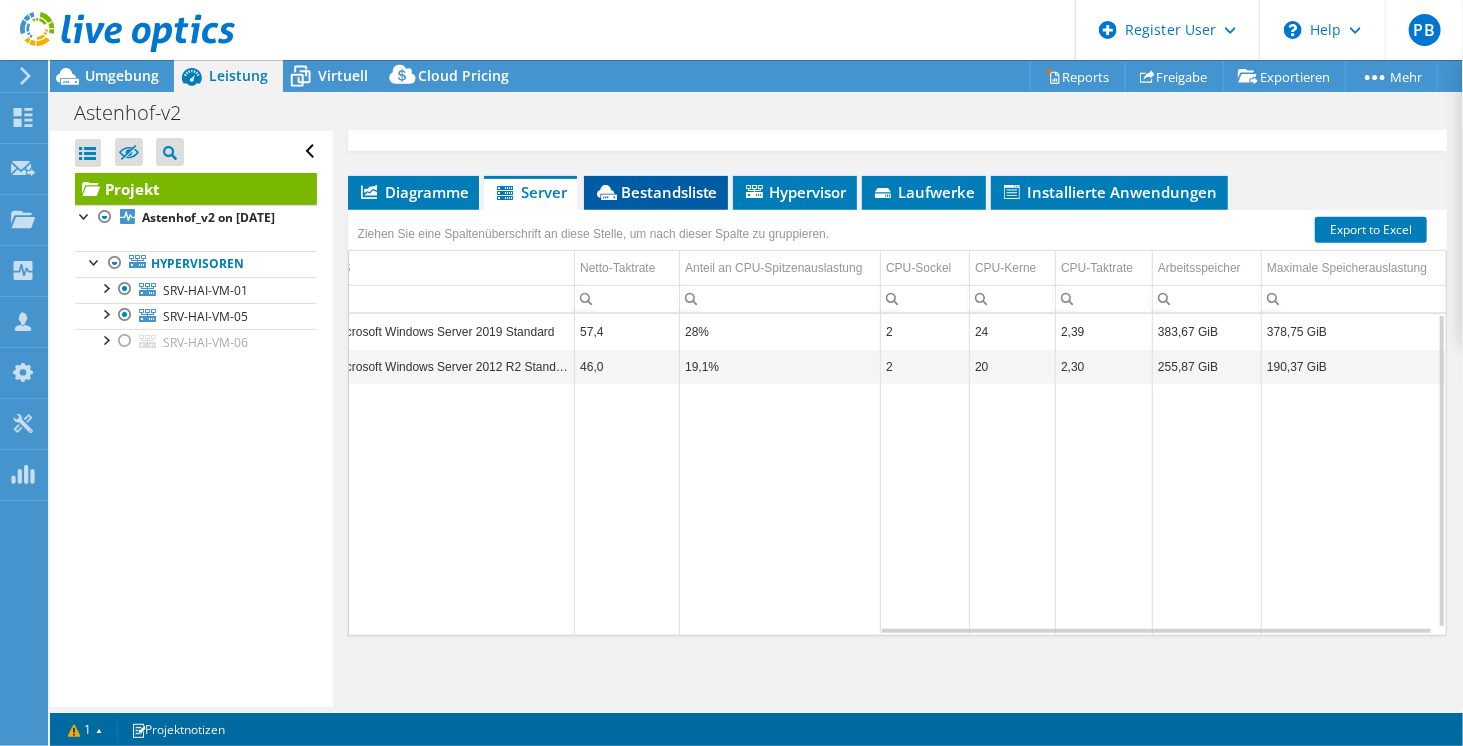 click on "Bestandsliste" at bounding box center (656, 193) 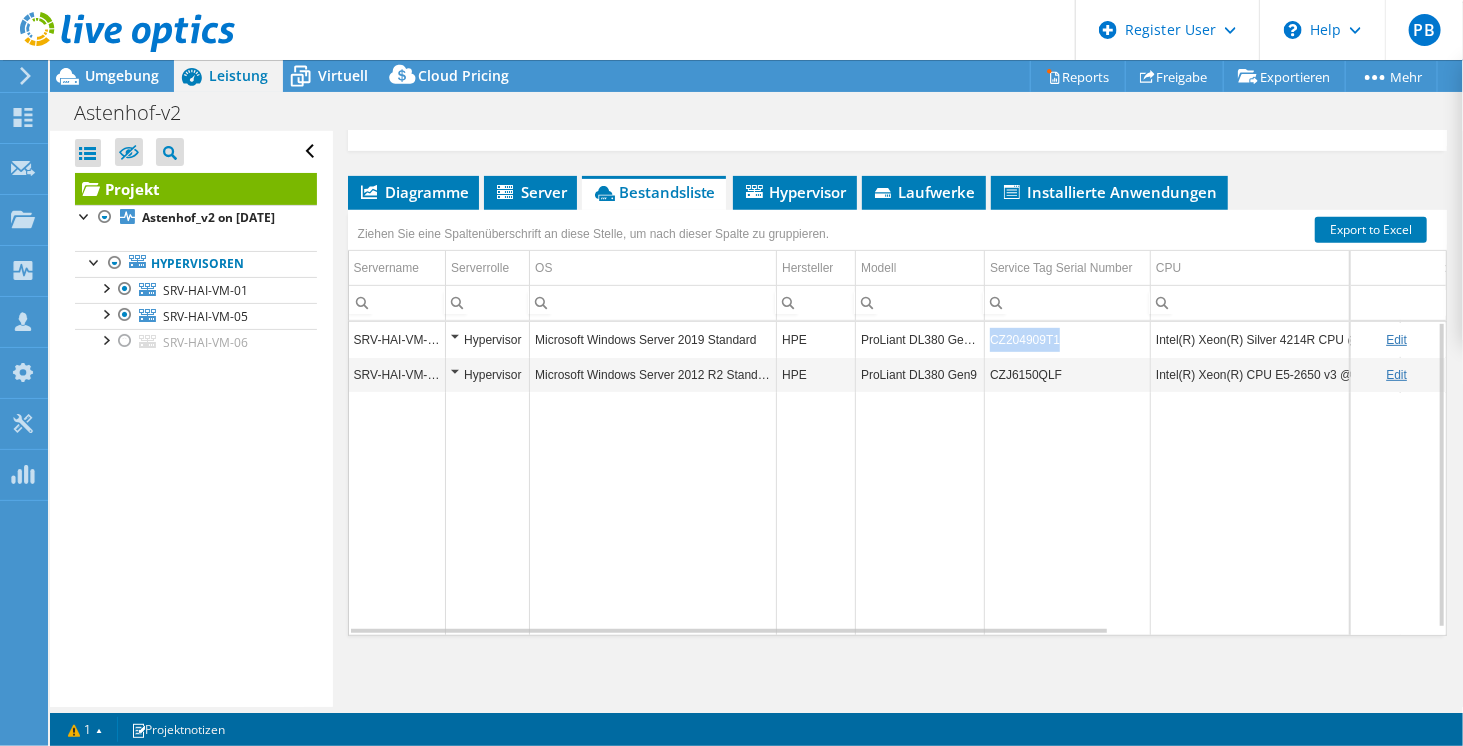 drag, startPoint x: 1064, startPoint y: 328, endPoint x: 989, endPoint y: 332, distance: 75.10659 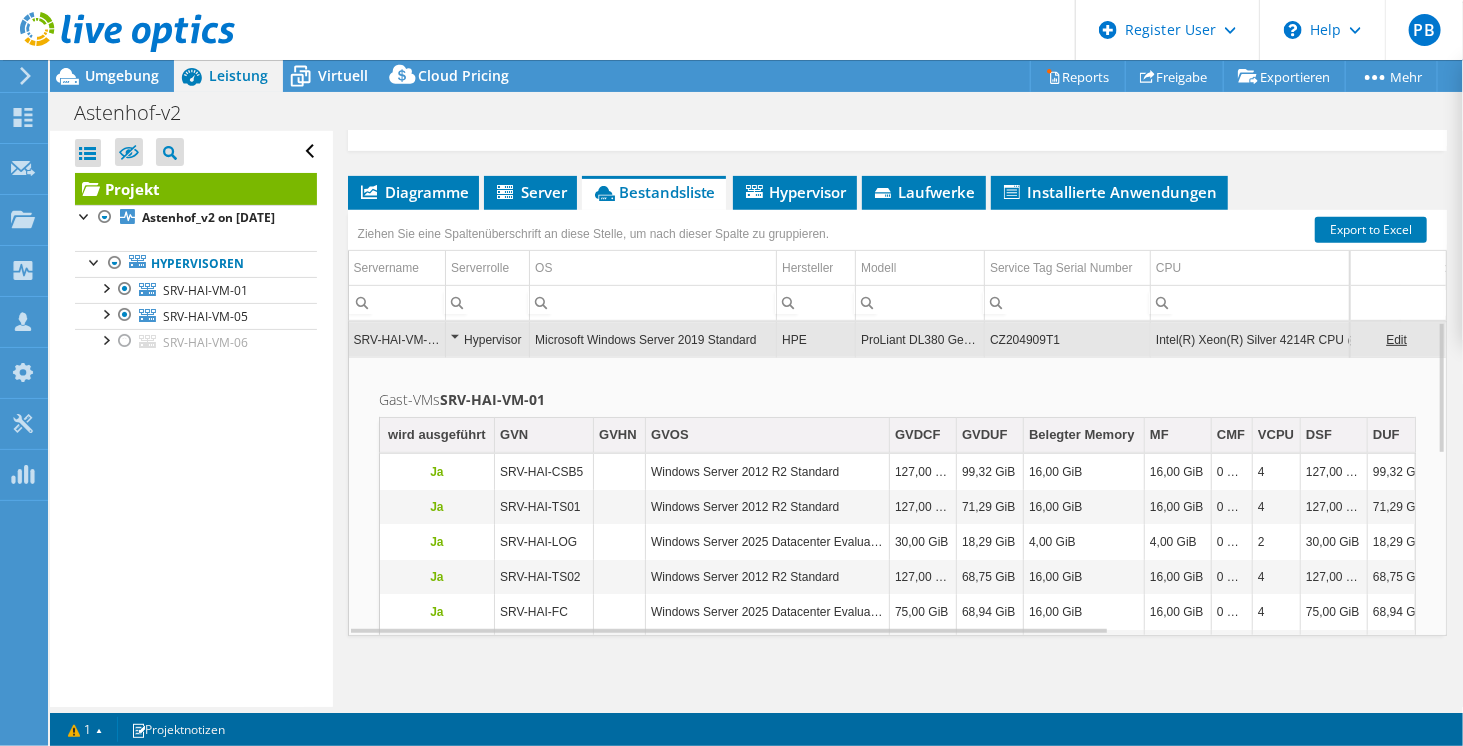 click on "CZ204909T1" at bounding box center (1068, 339) 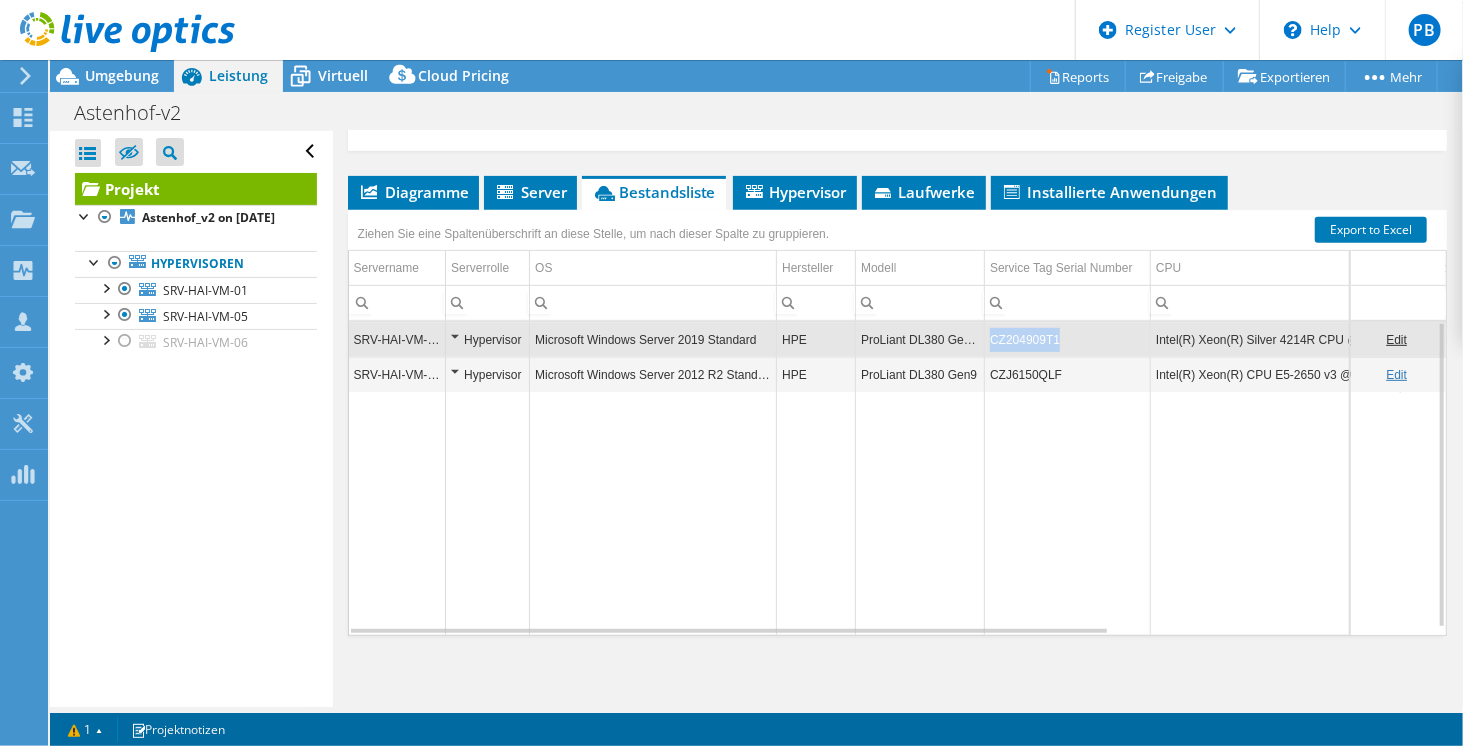 click on "CZ204909T1" at bounding box center (1068, 339) 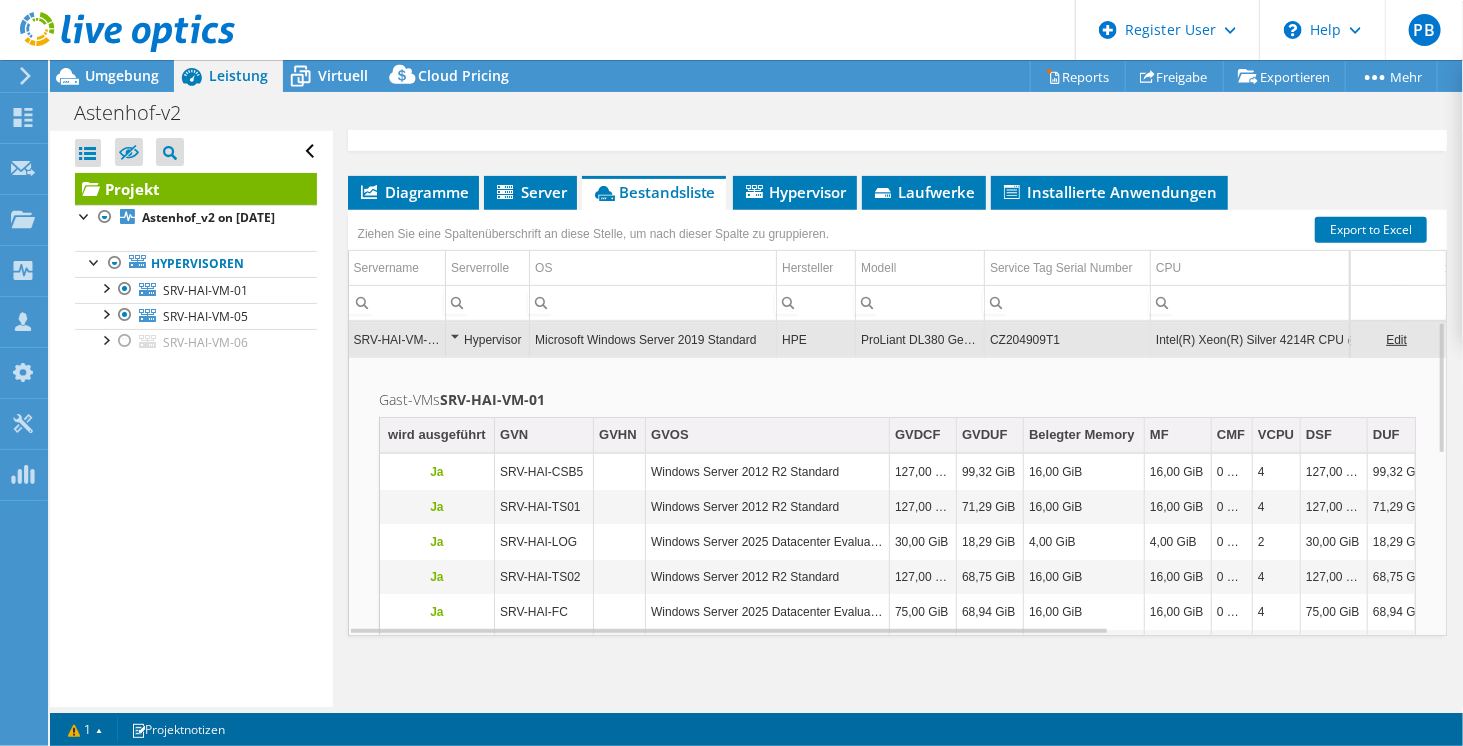 click on "CZ204909T1" at bounding box center (1068, 339) 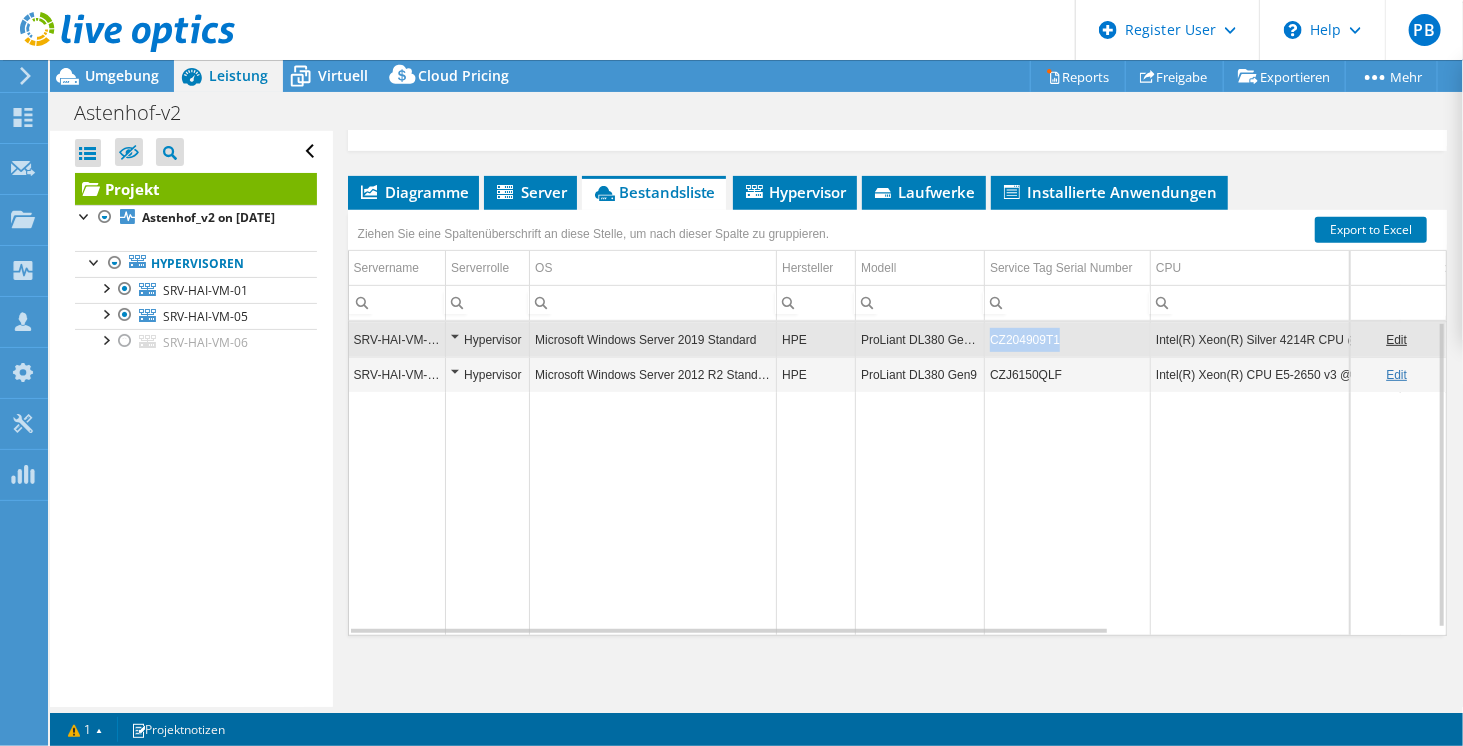 click on "CZ204909T1" at bounding box center [1068, 339] 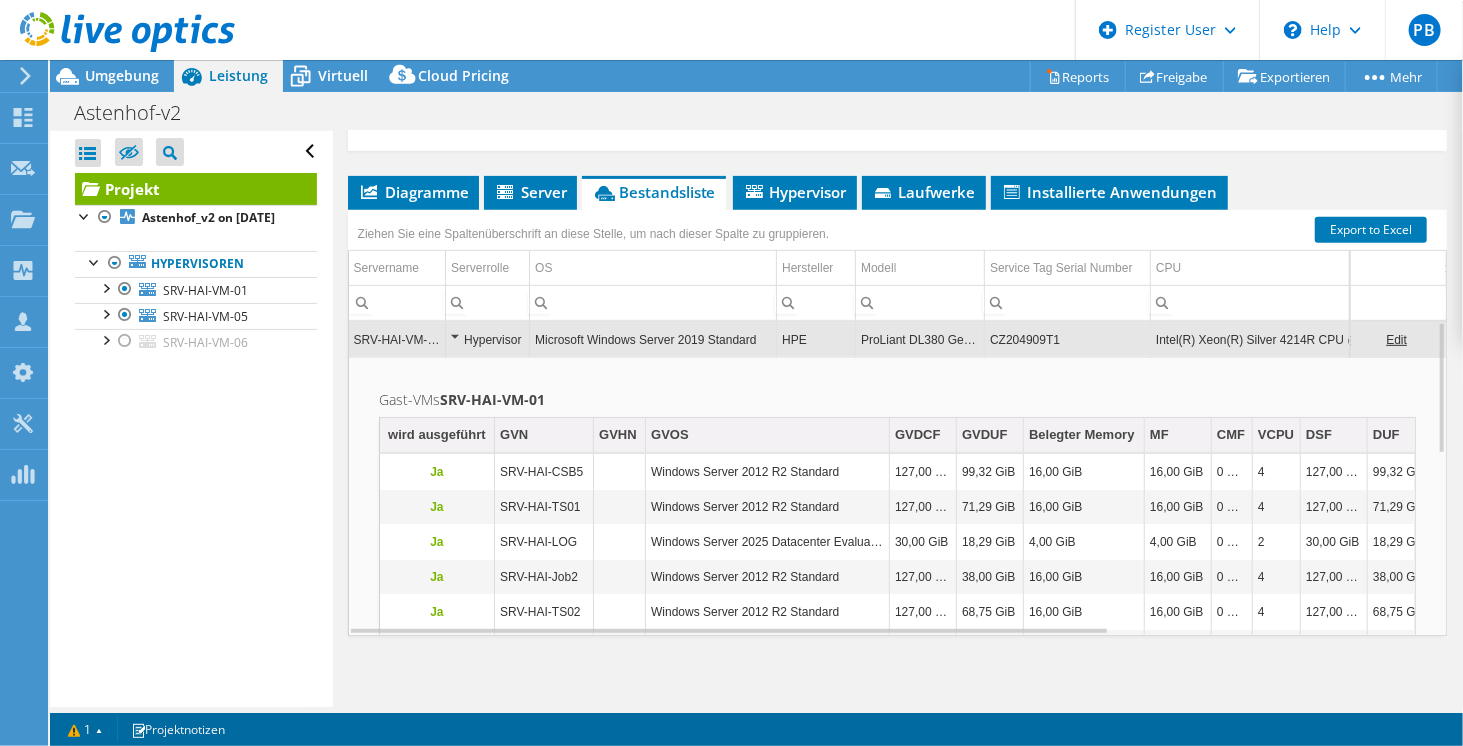 click on "CZ204909T1" at bounding box center (1068, 339) 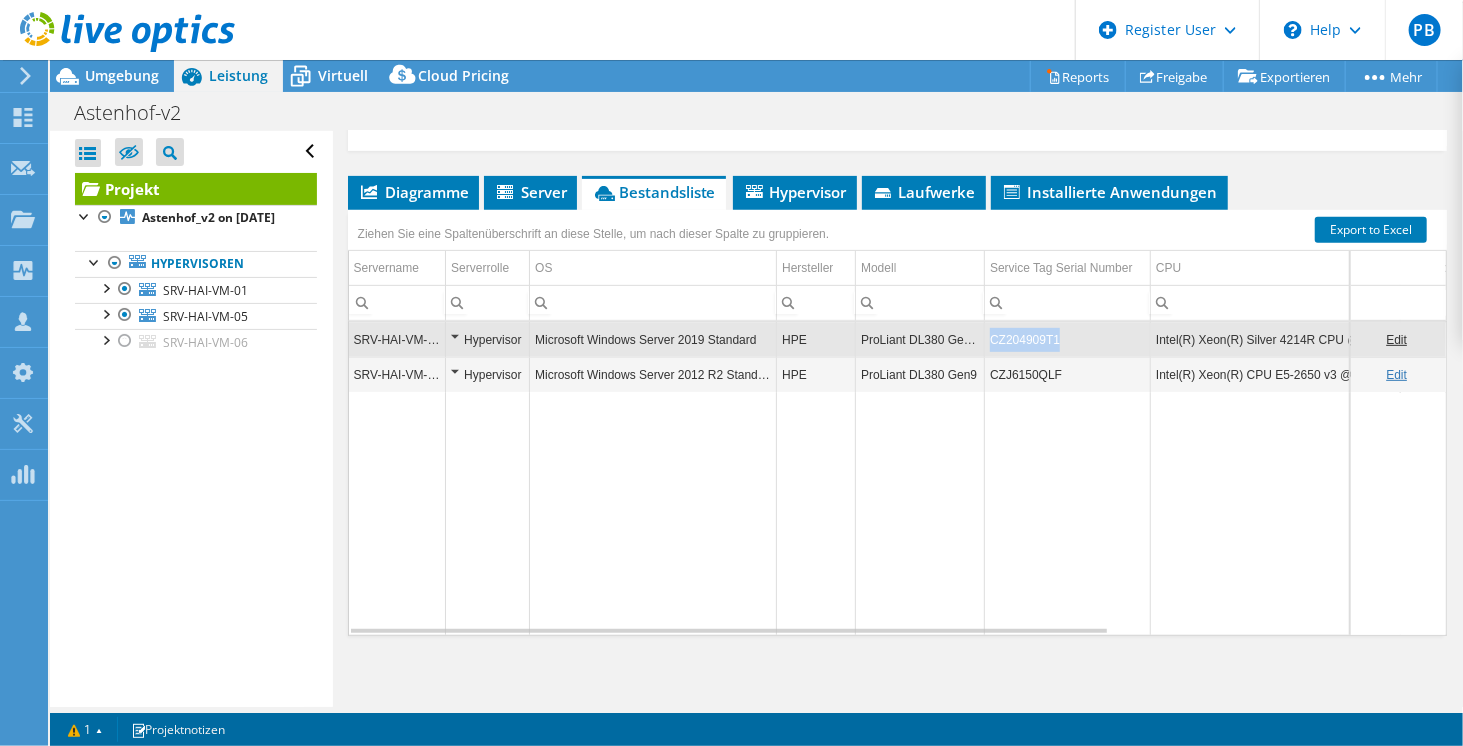 click on "CZ204909T1" at bounding box center (1068, 339) 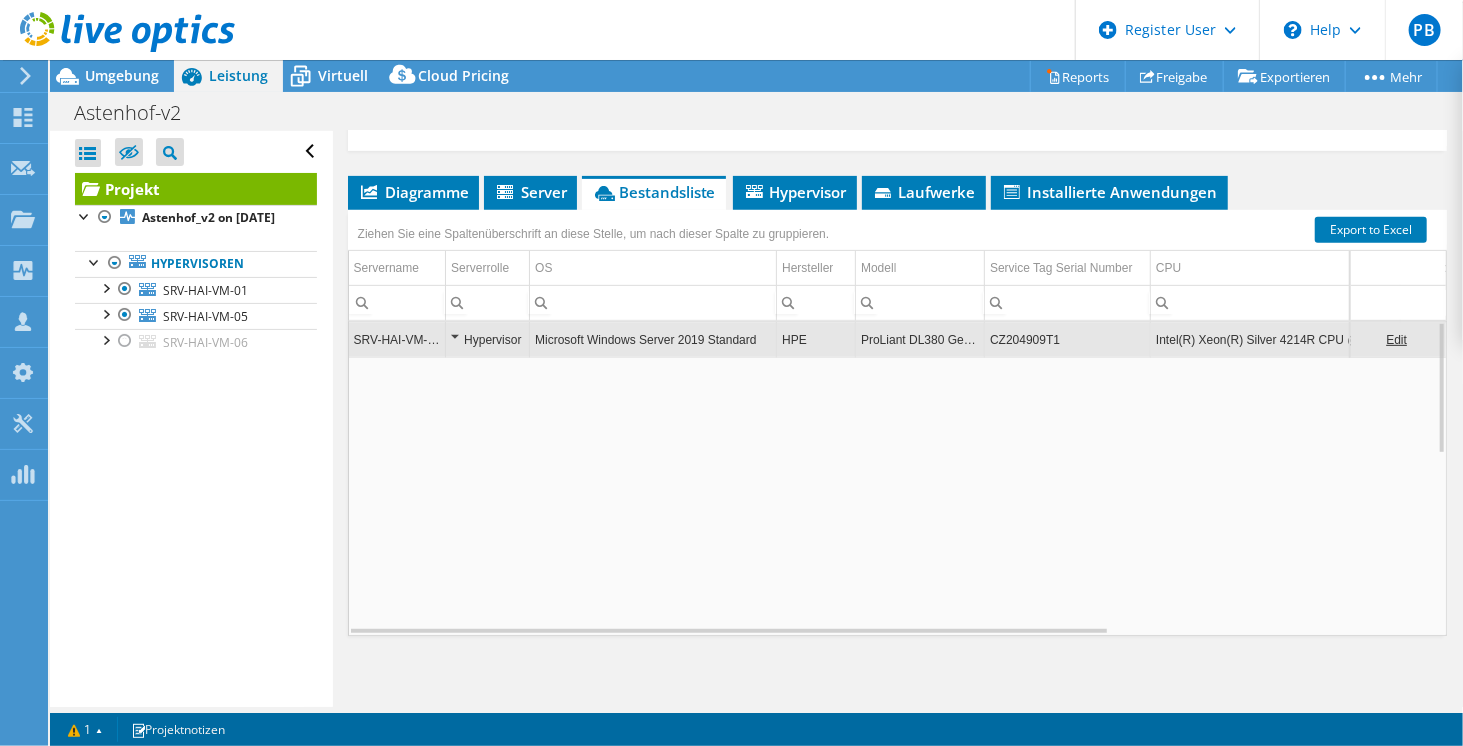 drag, startPoint x: 1033, startPoint y: 333, endPoint x: 1023, endPoint y: 327, distance: 11.661903 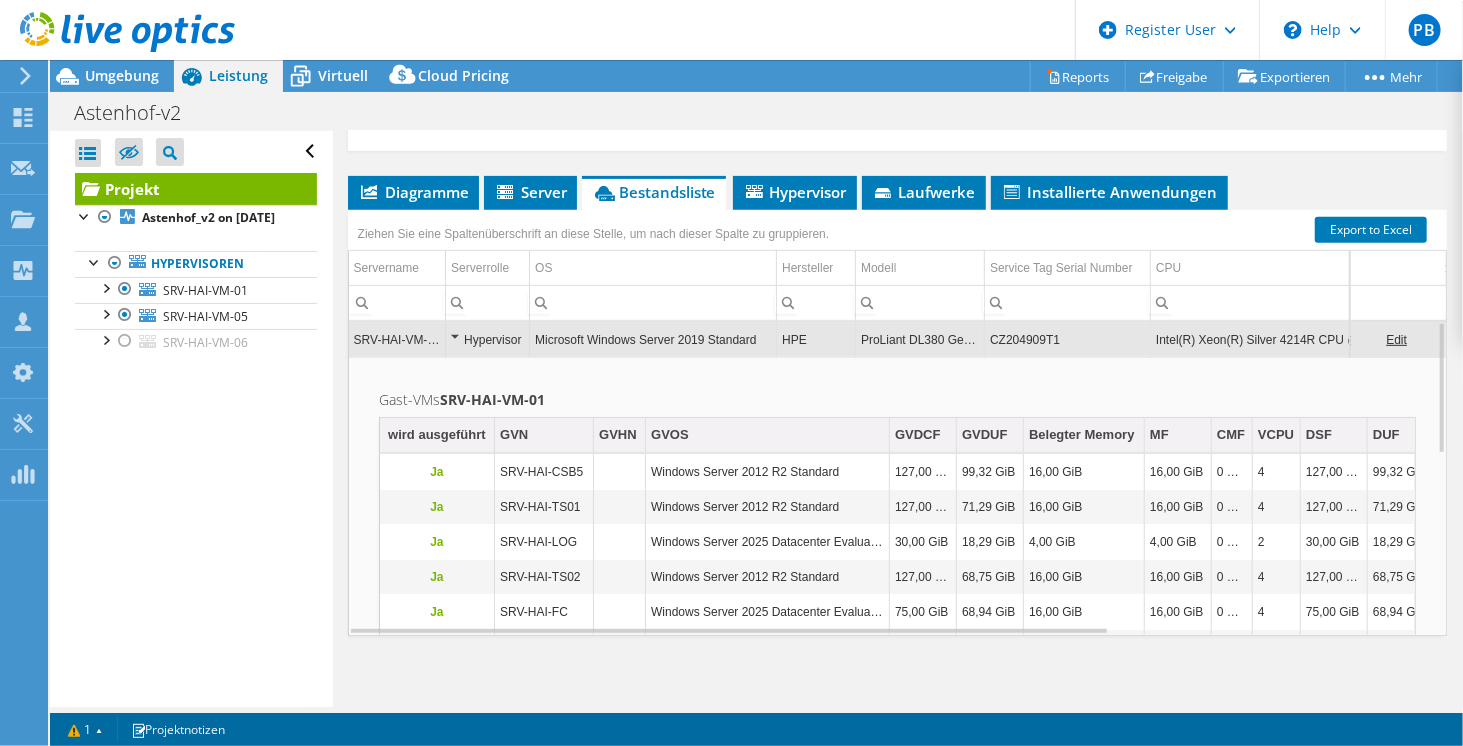 click on "CZ204909T1" at bounding box center [1068, 339] 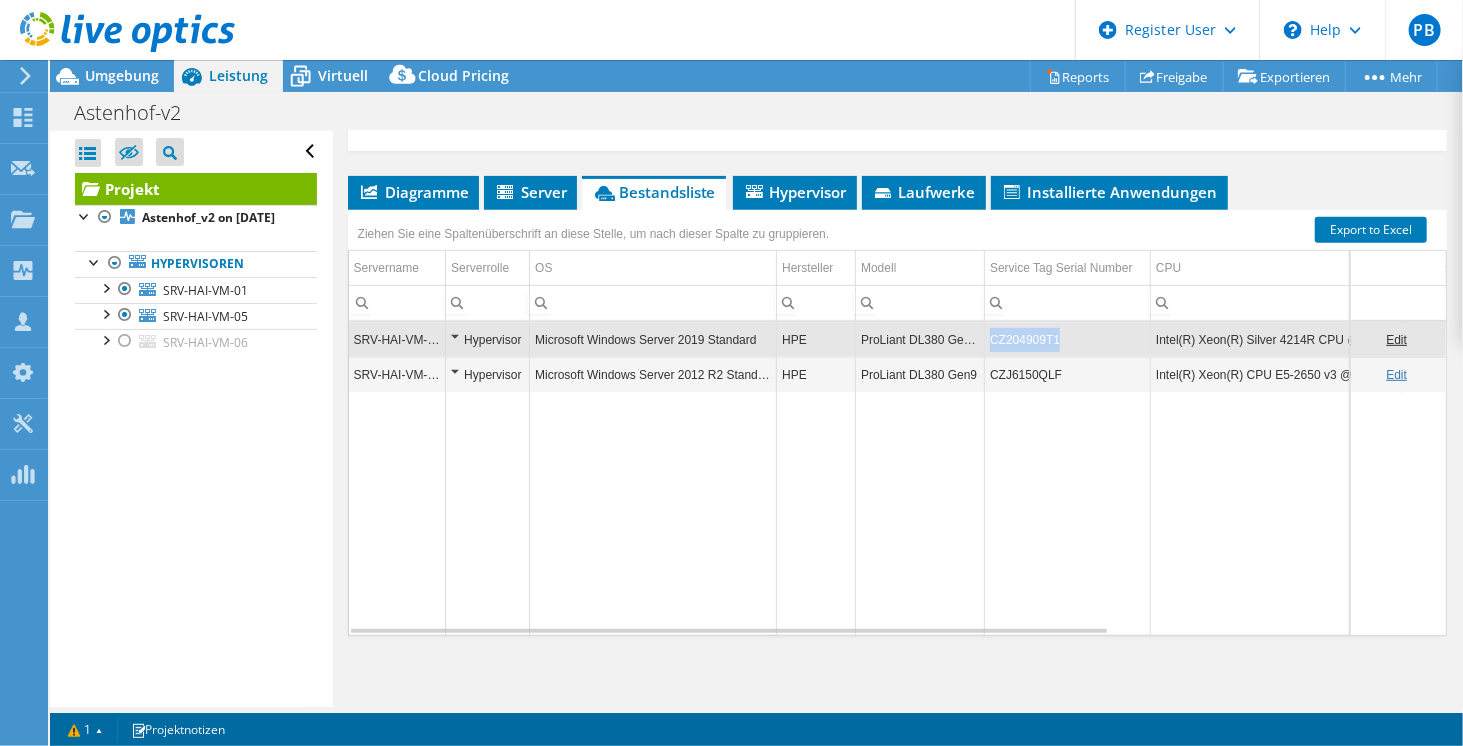 click on "CZ204909T1" at bounding box center (1068, 339) 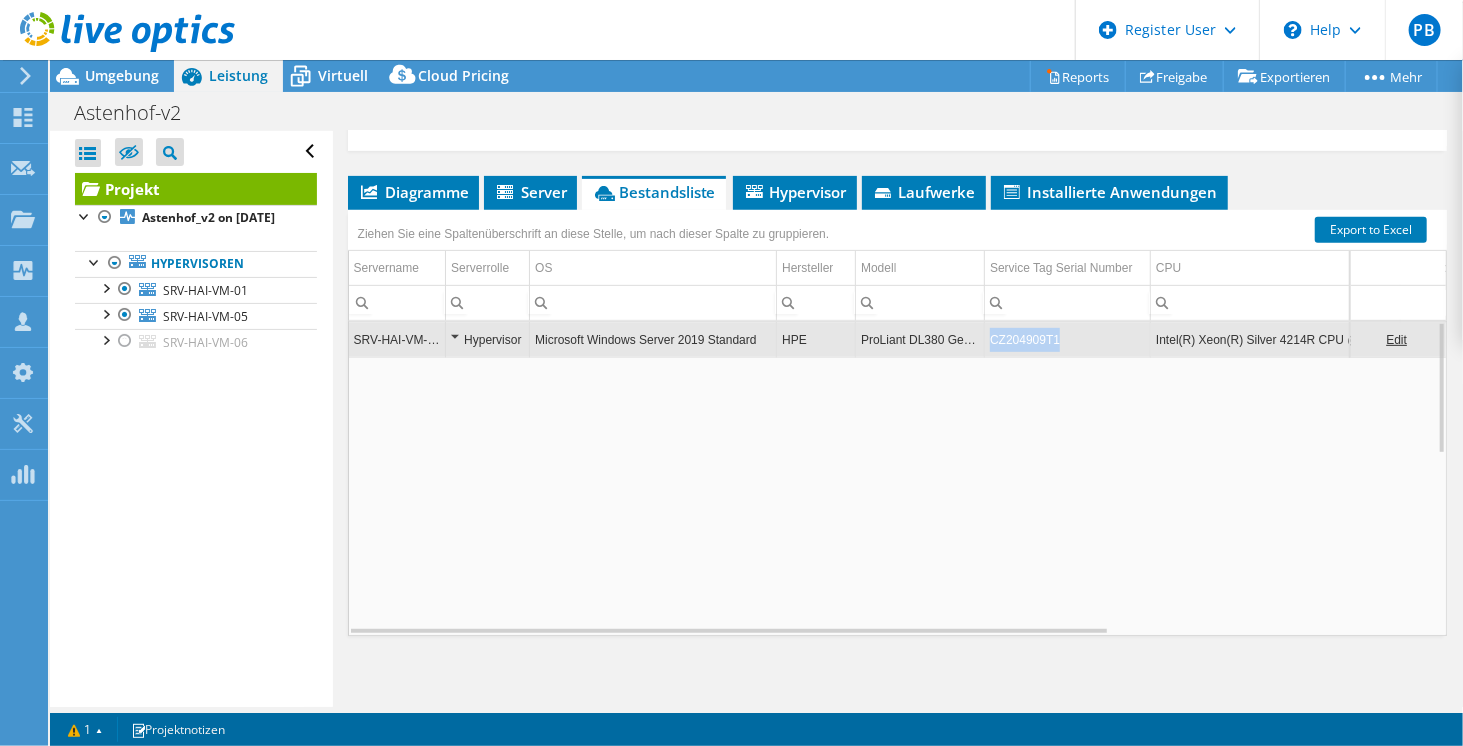 click on "CZ204909T1" at bounding box center [1068, 339] 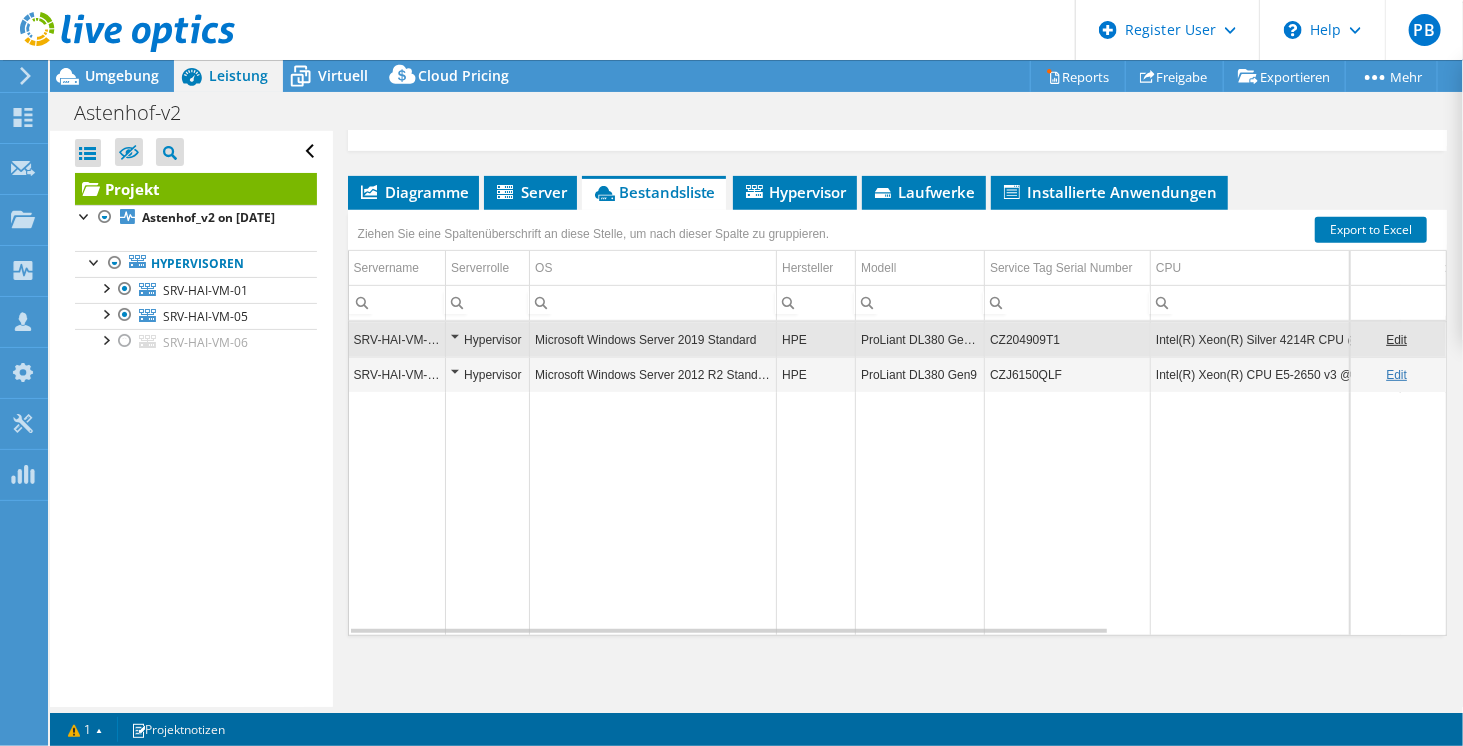 click on "CZ204909T1" at bounding box center [1068, 339] 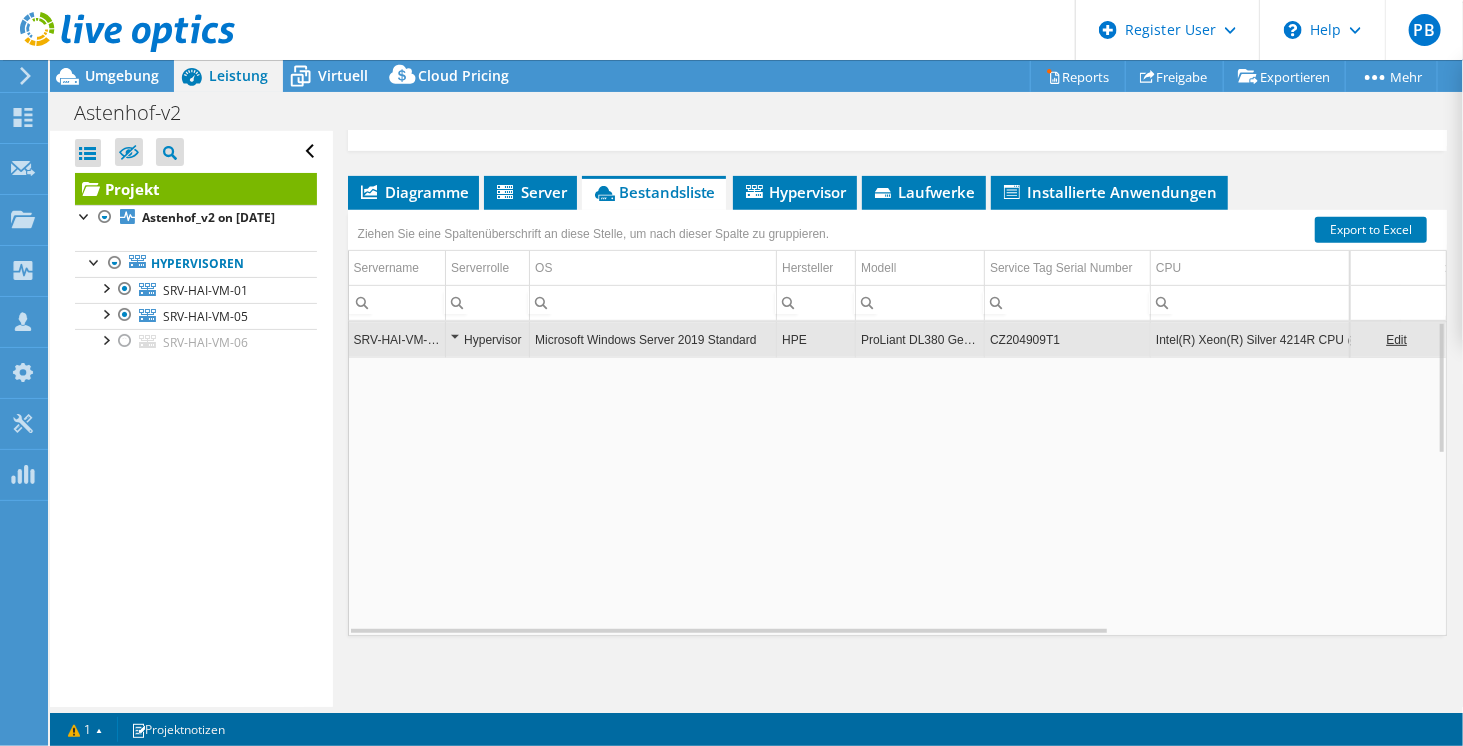 click on "CZ204909T1" at bounding box center (1068, 339) 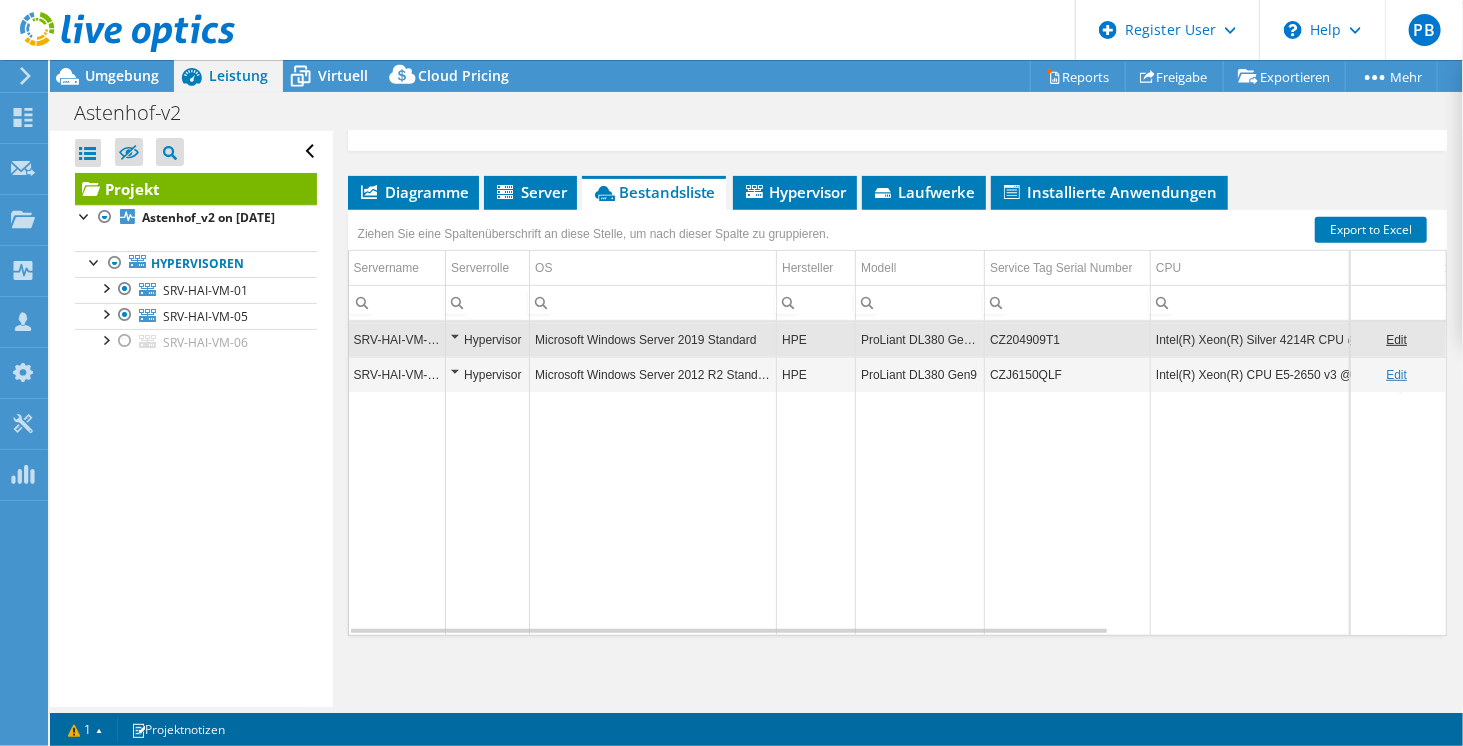 click on "CZ204909T1" at bounding box center [1068, 339] 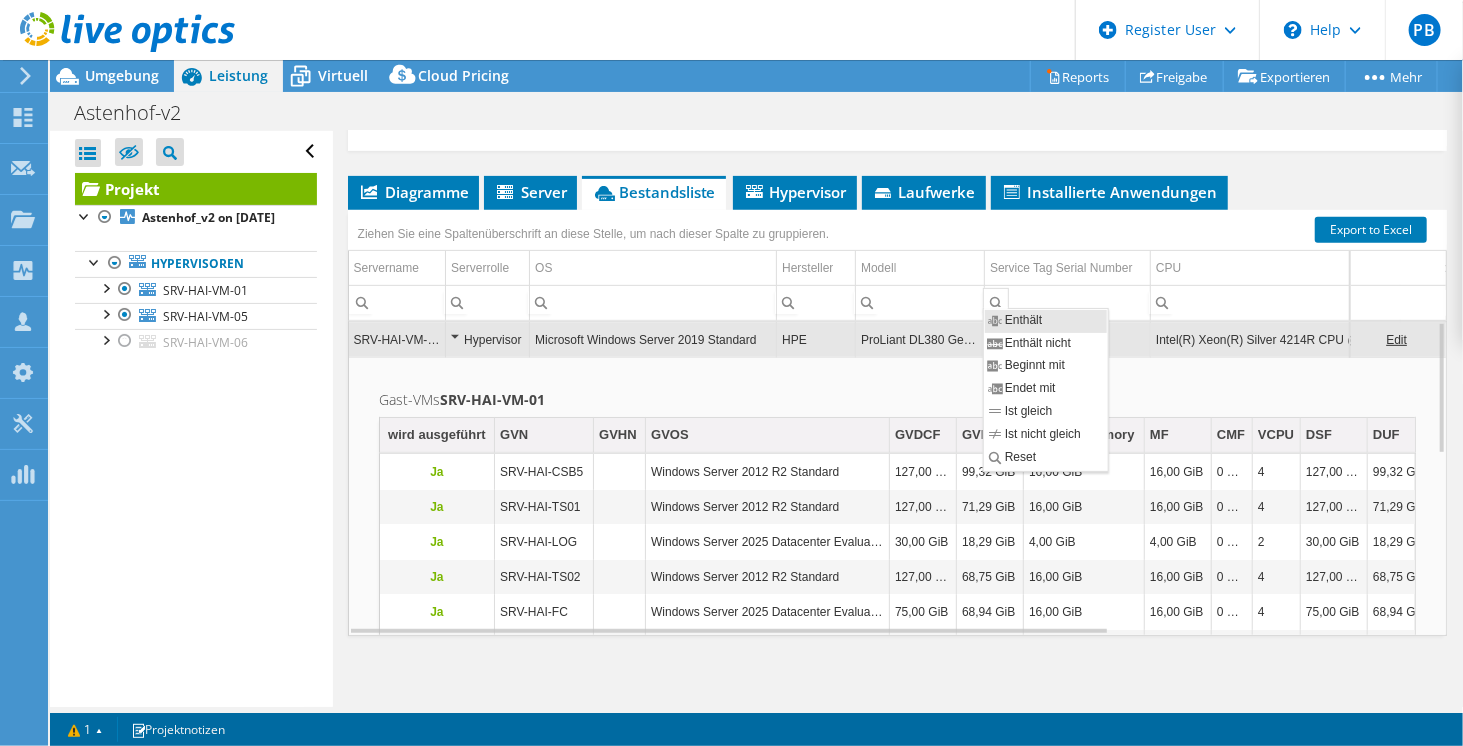 click at bounding box center [996, 300] 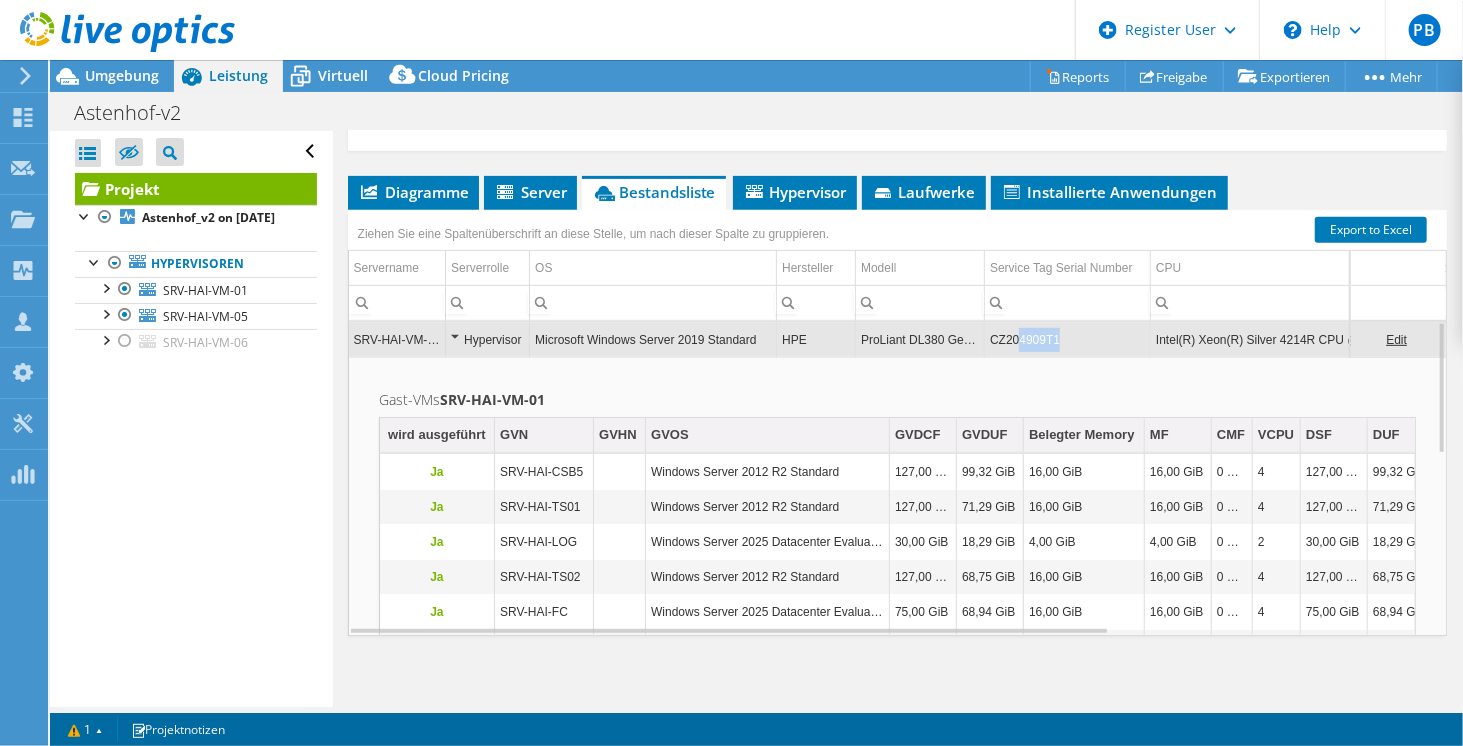 drag, startPoint x: 1059, startPoint y: 338, endPoint x: 1013, endPoint y: 341, distance: 46.09772 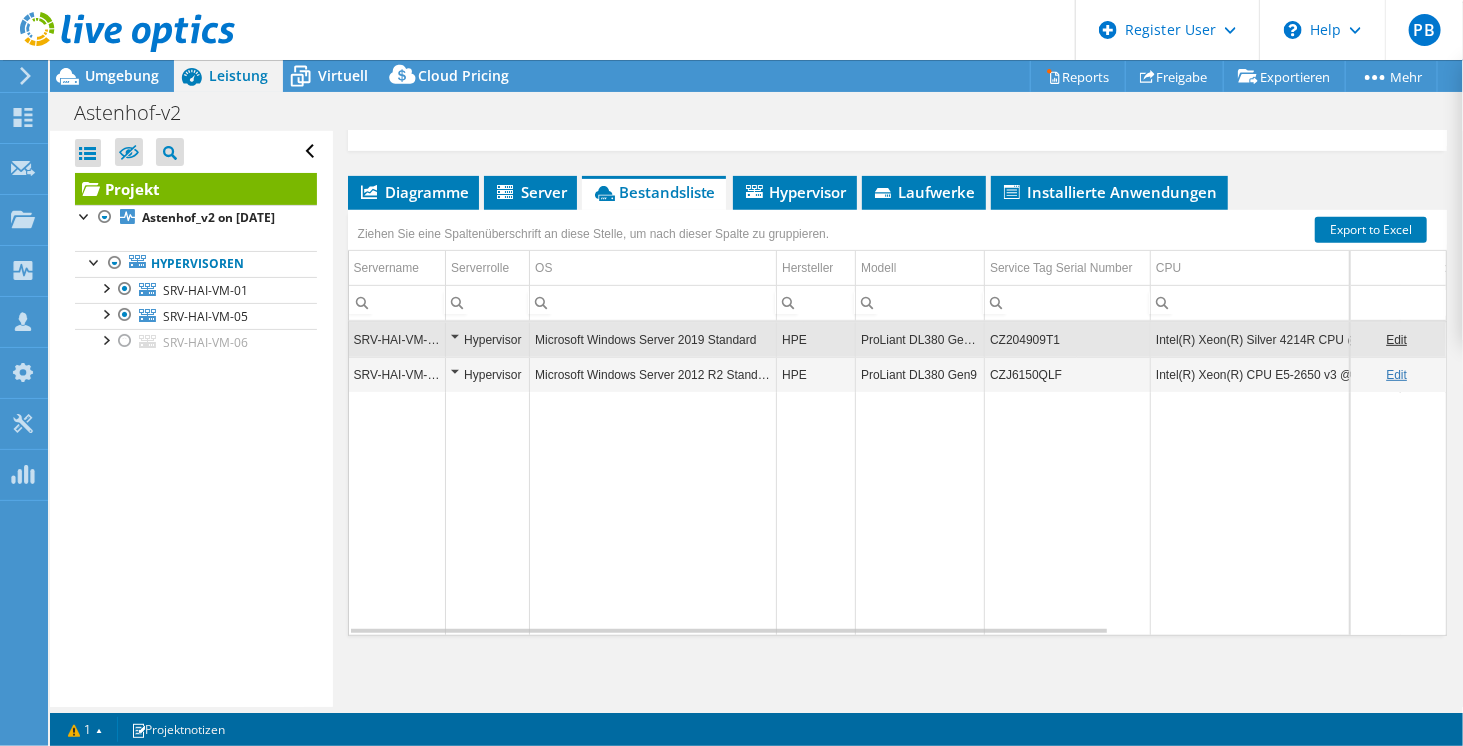 click on "Edit" at bounding box center [1396, 340] 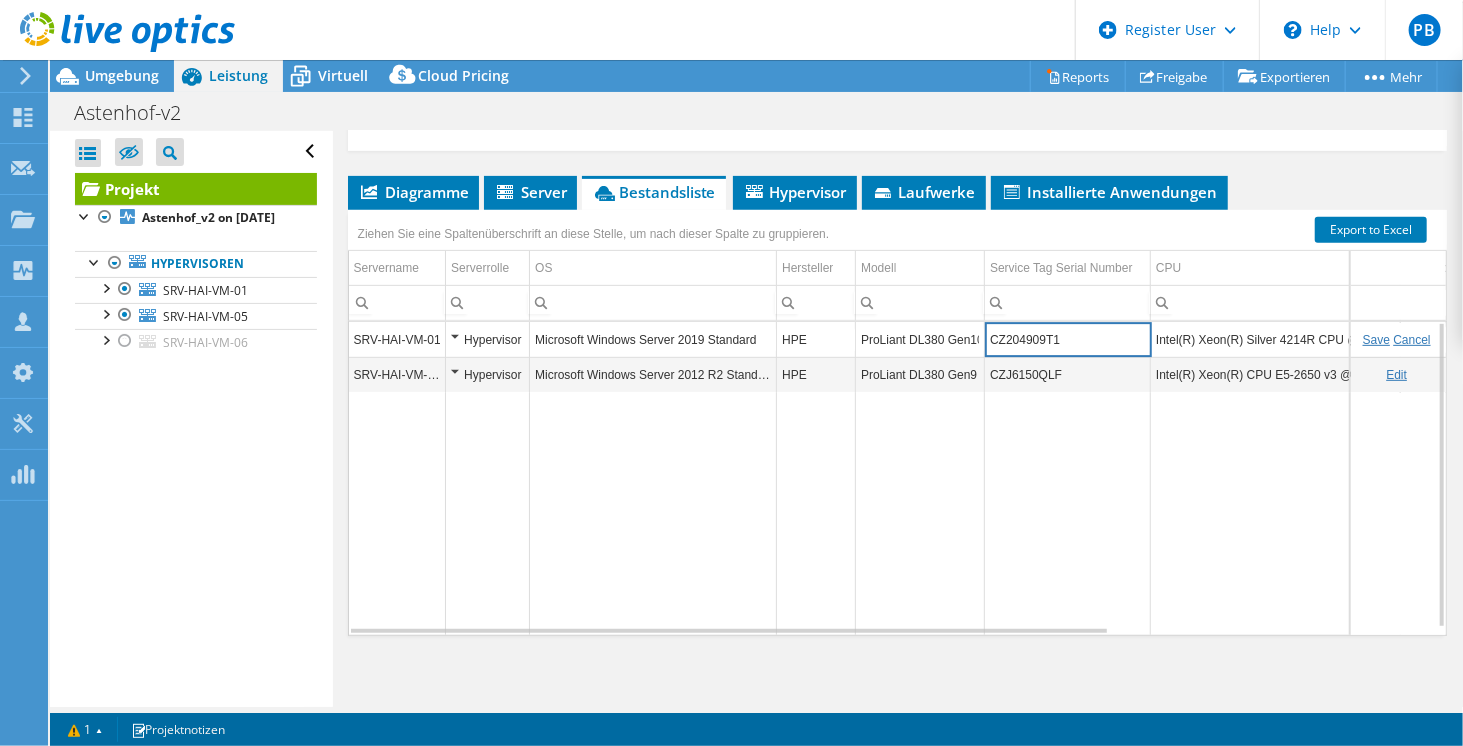 drag, startPoint x: 1049, startPoint y: 333, endPoint x: 993, endPoint y: 331, distance: 56.0357 